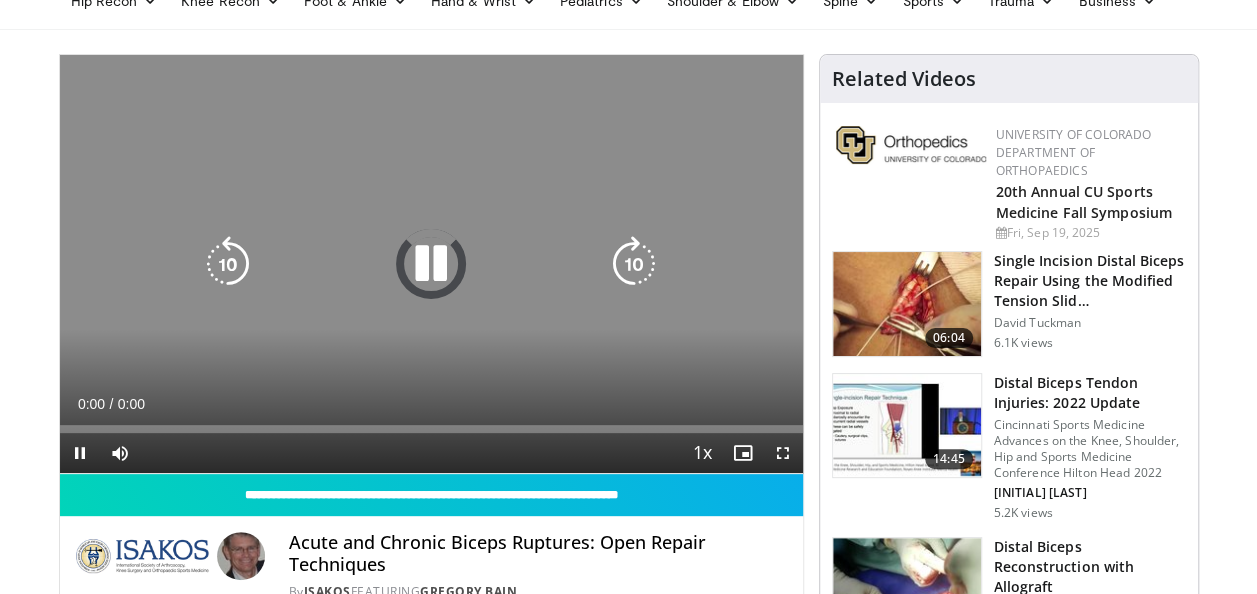 scroll, scrollTop: 0, scrollLeft: 0, axis: both 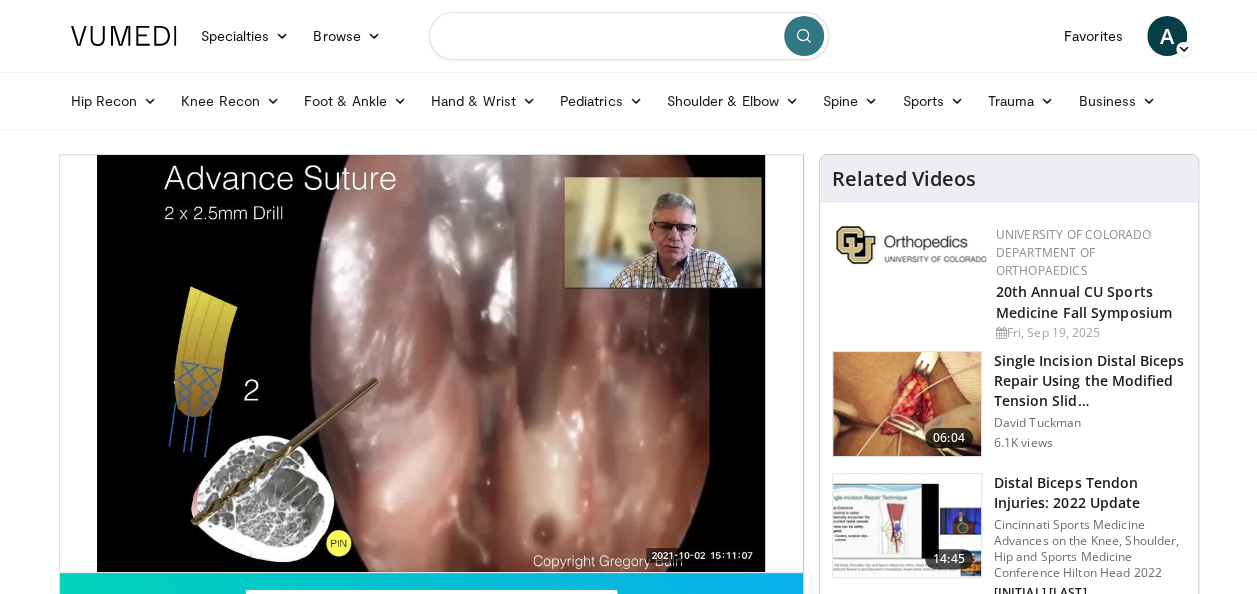 click at bounding box center (629, 36) 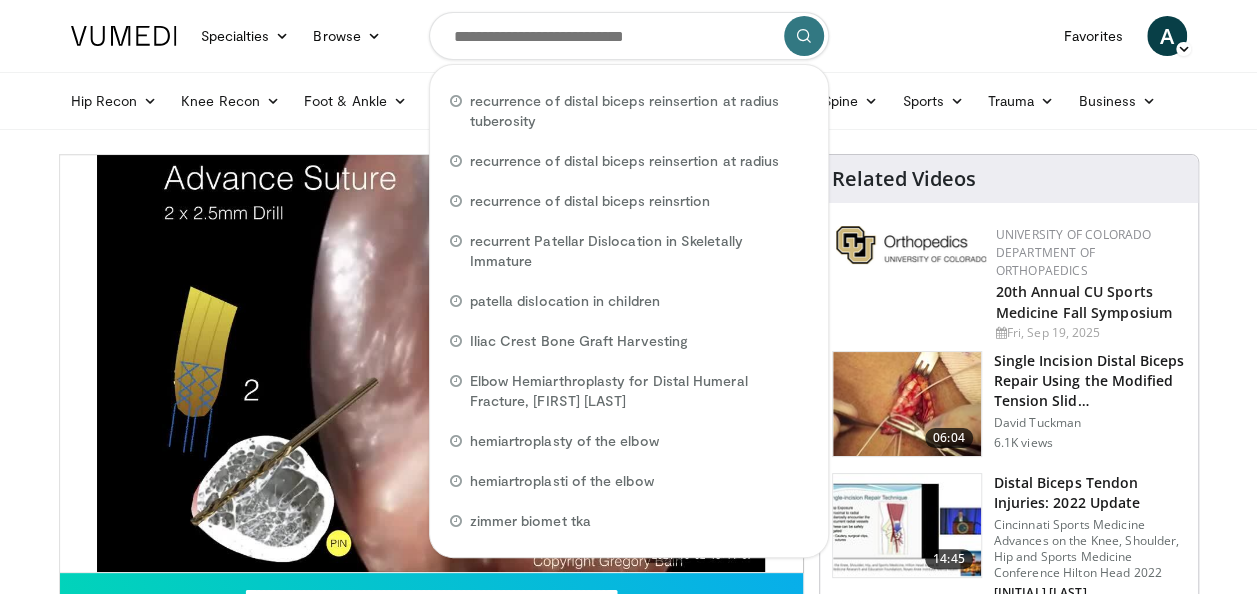 click on "Specialties
Adult & Family Medicine
Allergy, Asthma, Immunology
Anesthesiology
Cardiology
Dental
Dermatology
Endocrinology
Gastroenterology & Hepatology
General Surgery
Hematology & Oncology
Infectious Disease
Nephrology
Neurology
Neurosurgery
Obstetrics & Gynecology
Ophthalmology
Oral Maxillofacial
Orthopaedics
Otolaryngology
Pediatrics
Plastic Surgery
Podiatry
Psychiatry
Pulmonology
Radiation Oncology
Radiology
Rheumatology
Urology" at bounding box center (628, 847) 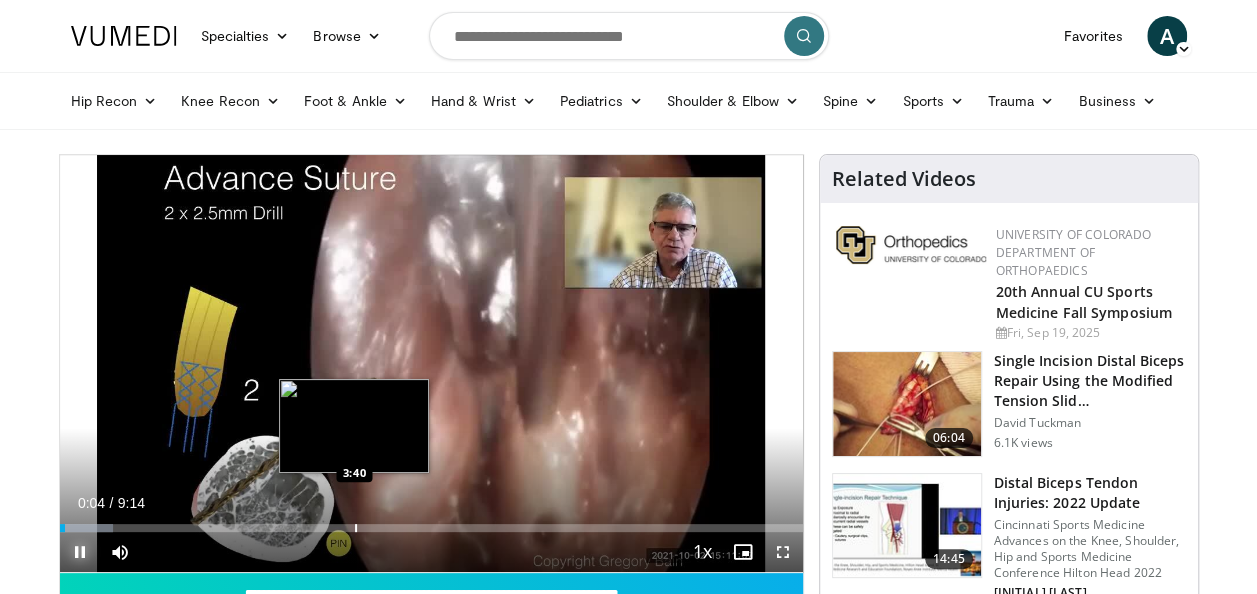 drag, startPoint x: 68, startPoint y: 552, endPoint x: 130, endPoint y: 530, distance: 65.78754 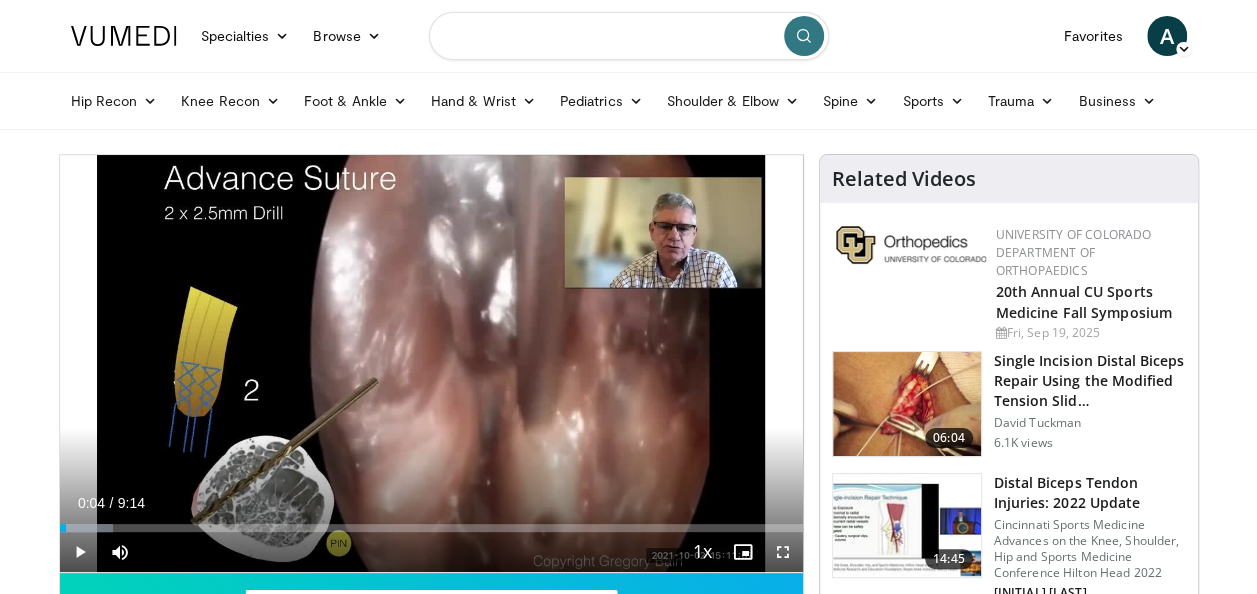 click at bounding box center (629, 36) 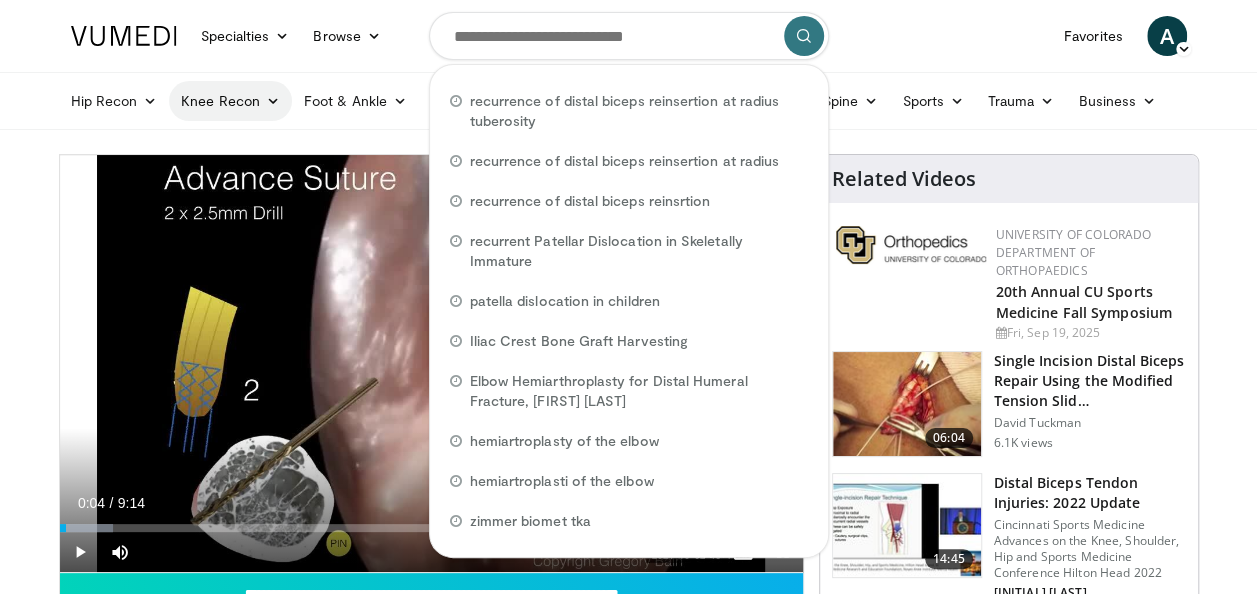click on "Knee Recon" at bounding box center [230, 101] 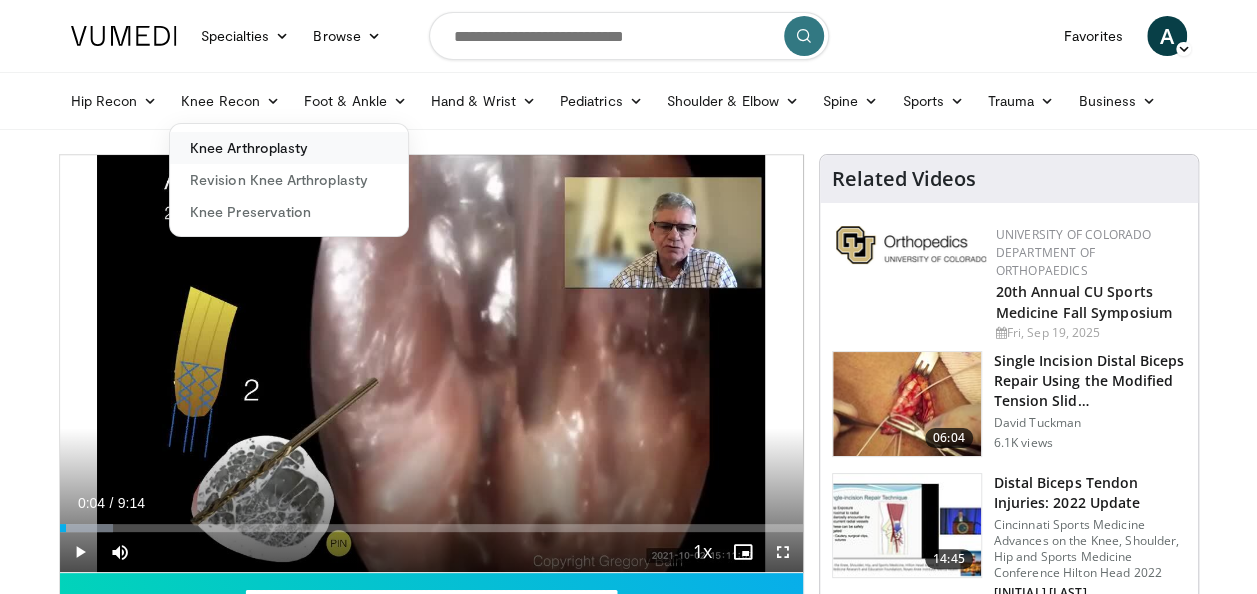 click on "Knee Arthroplasty" at bounding box center [289, 148] 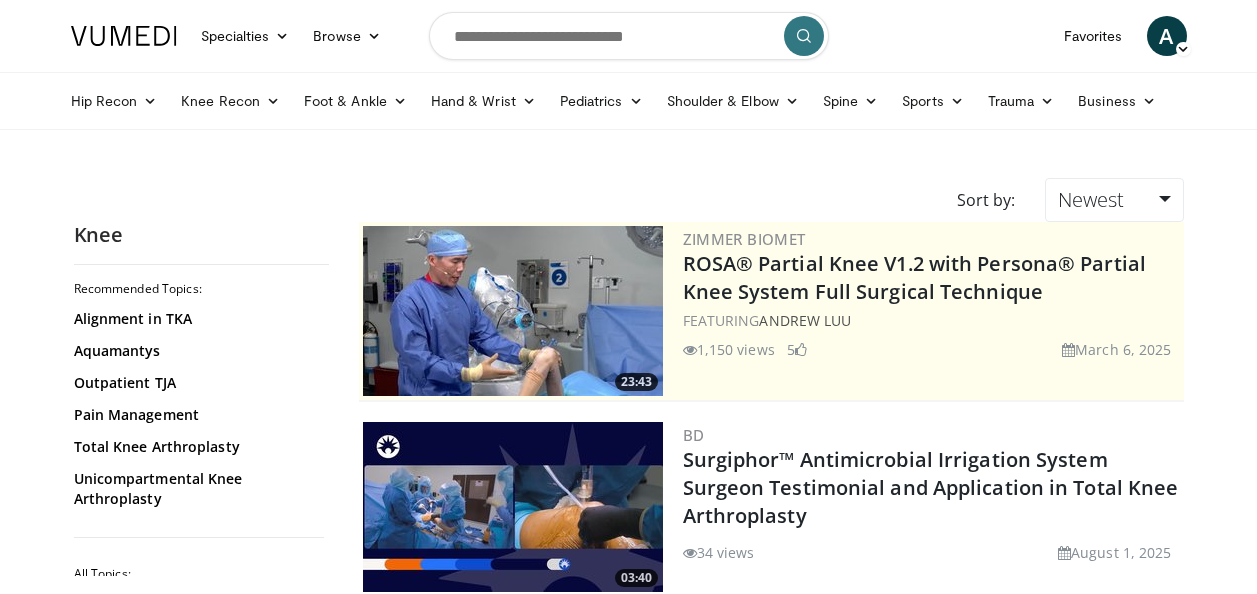 scroll, scrollTop: 0, scrollLeft: 0, axis: both 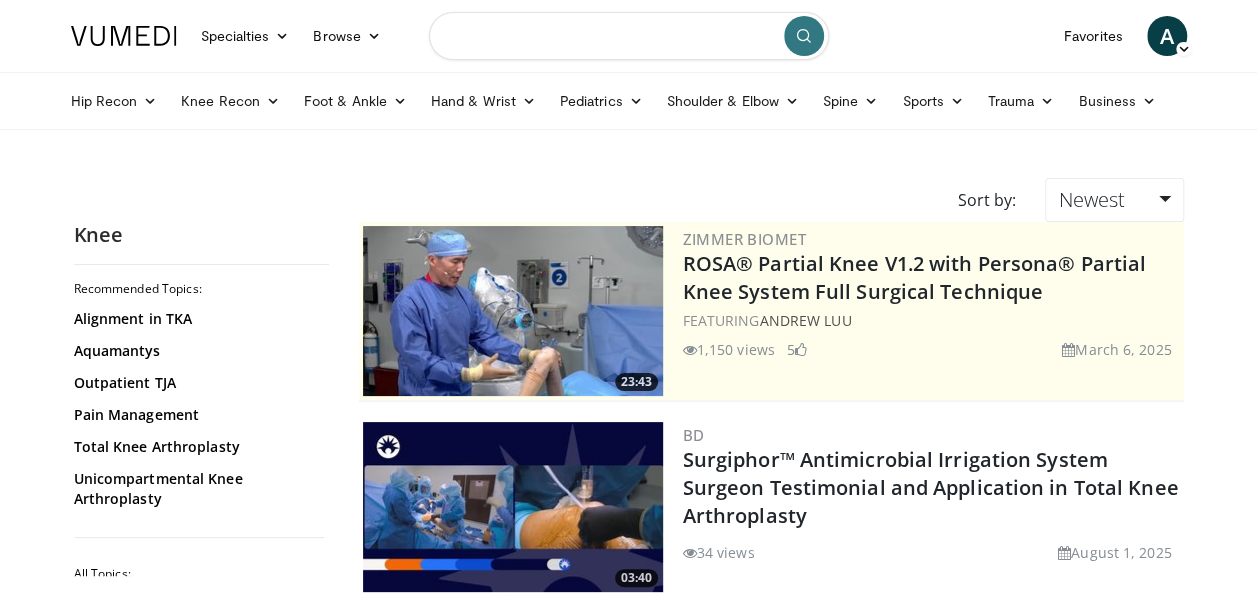 click at bounding box center [629, 36] 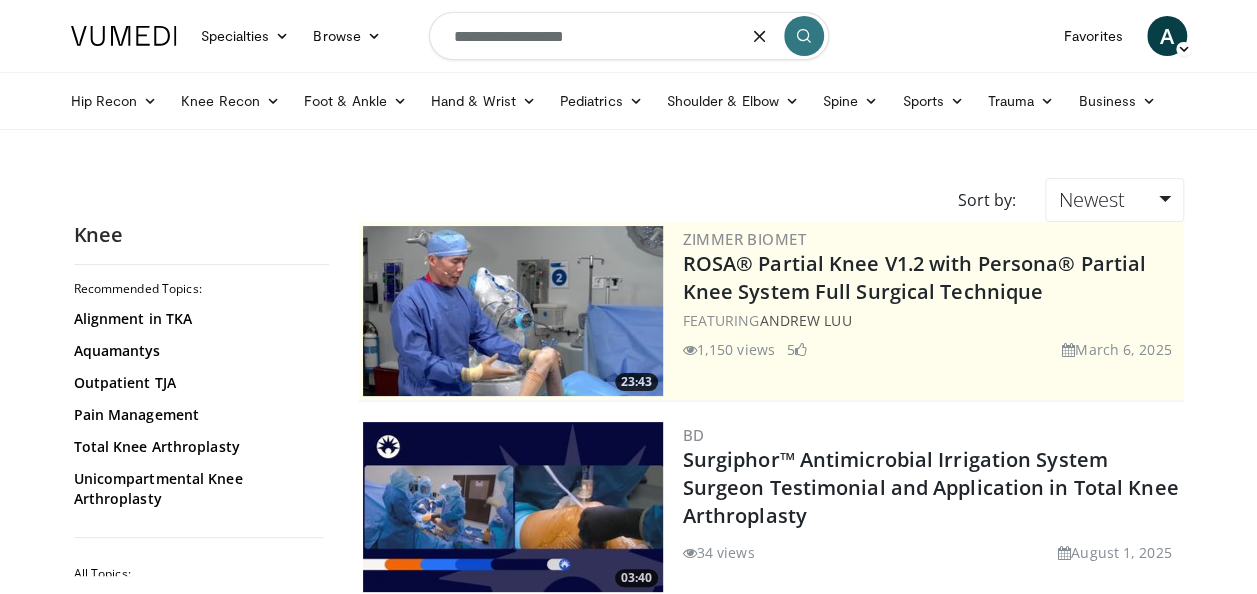 type on "**********" 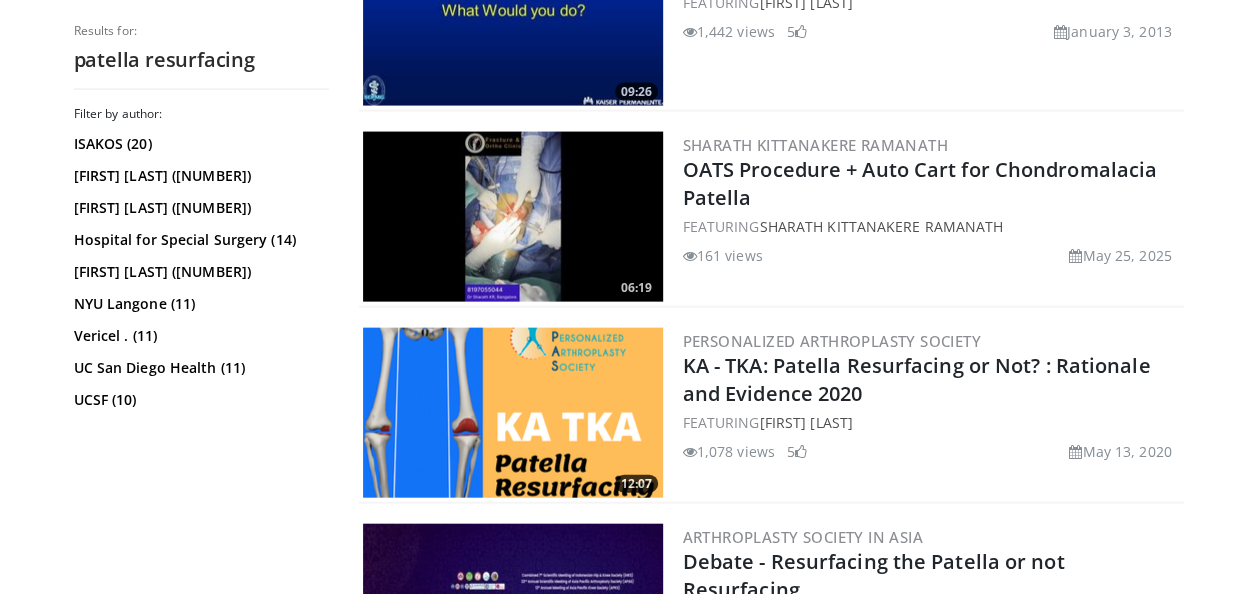 scroll, scrollTop: 2100, scrollLeft: 0, axis: vertical 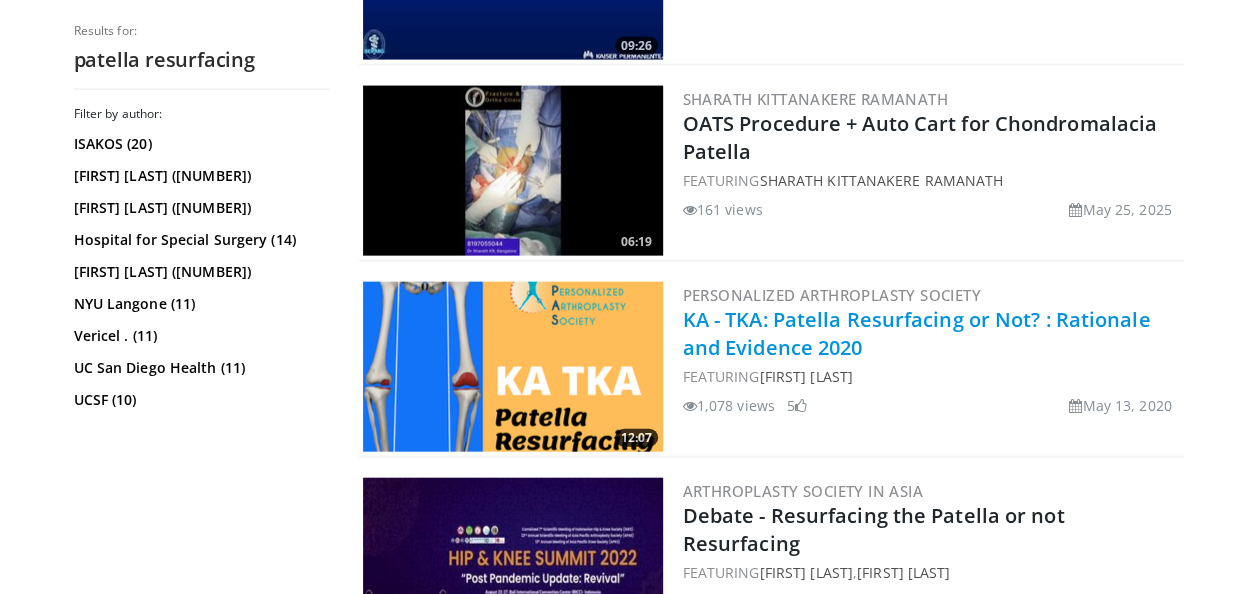 click on "KA - TKA: Patella Resurfacing or Not? : Rationale and Evidence 2020" at bounding box center (917, 333) 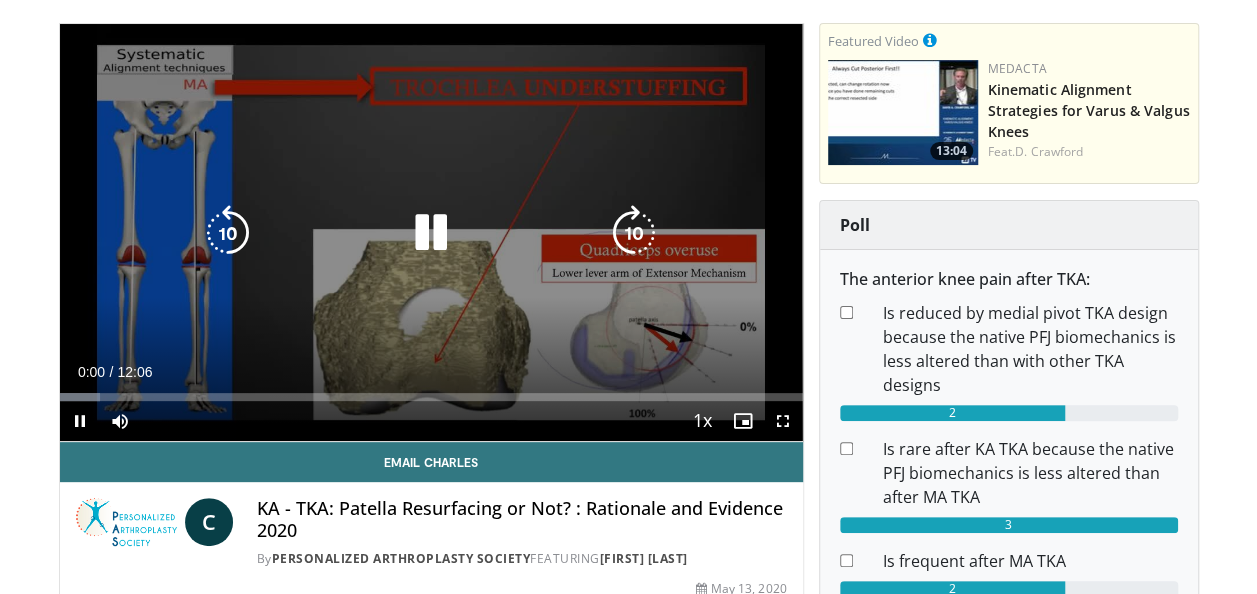 scroll, scrollTop: 100, scrollLeft: 0, axis: vertical 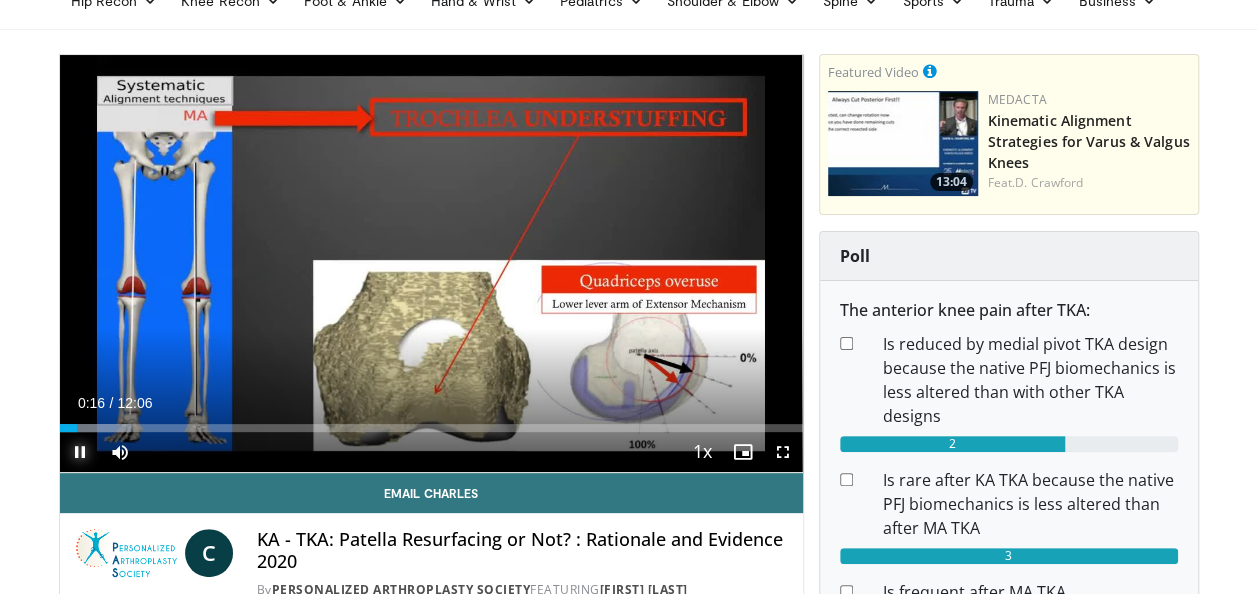 click at bounding box center [80, 452] 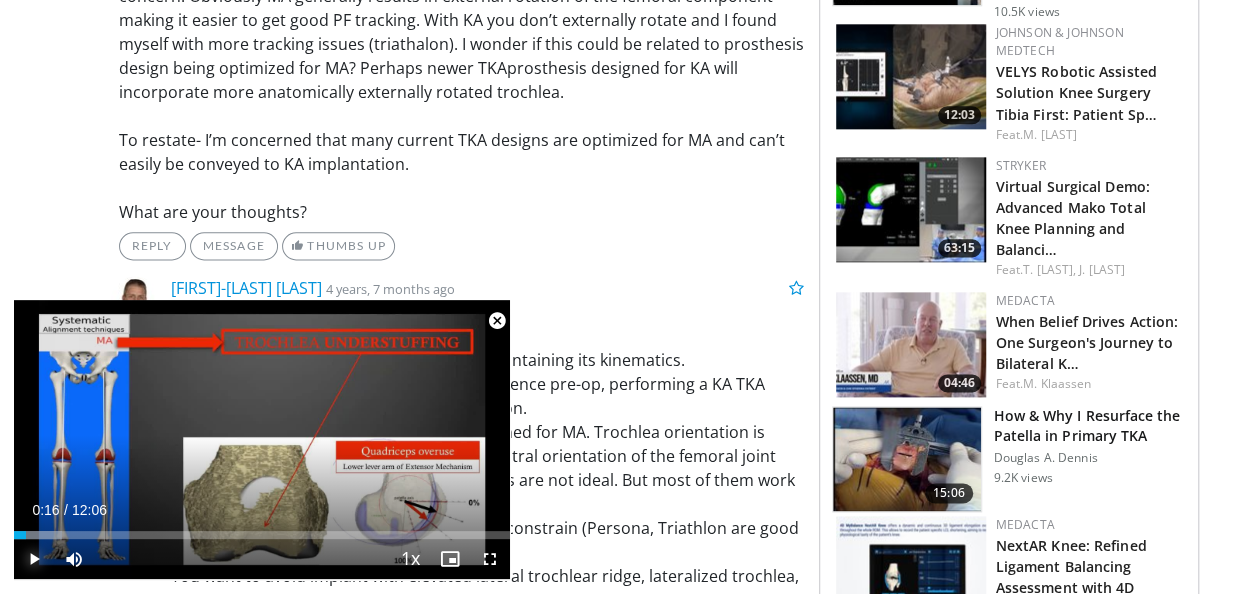 scroll, scrollTop: 1000, scrollLeft: 0, axis: vertical 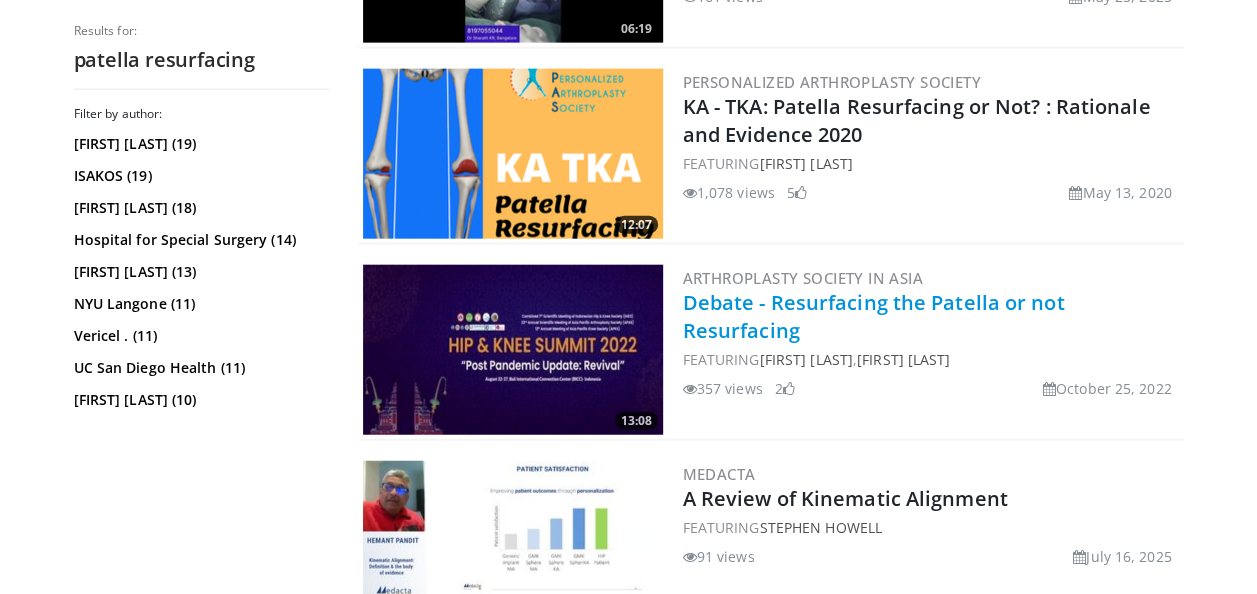 click on "Debate - Resurfacing the Patella or not Resurfacing" at bounding box center (874, 316) 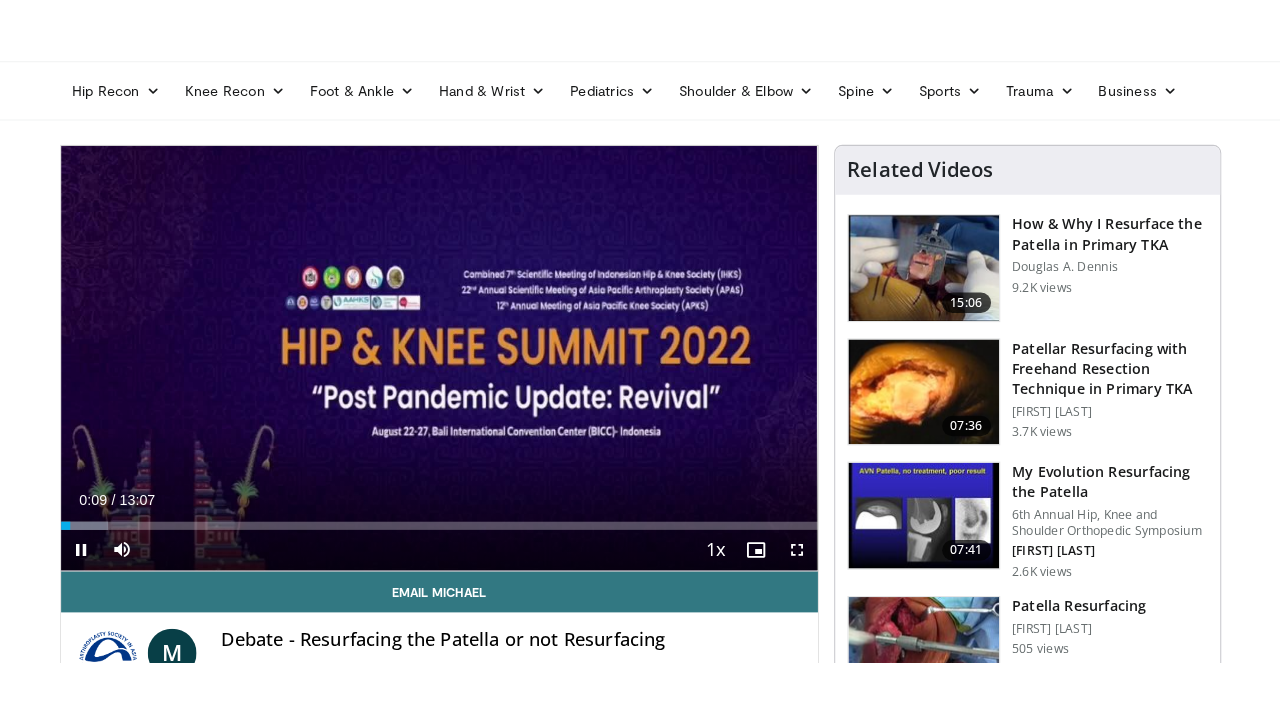 scroll, scrollTop: 100, scrollLeft: 0, axis: vertical 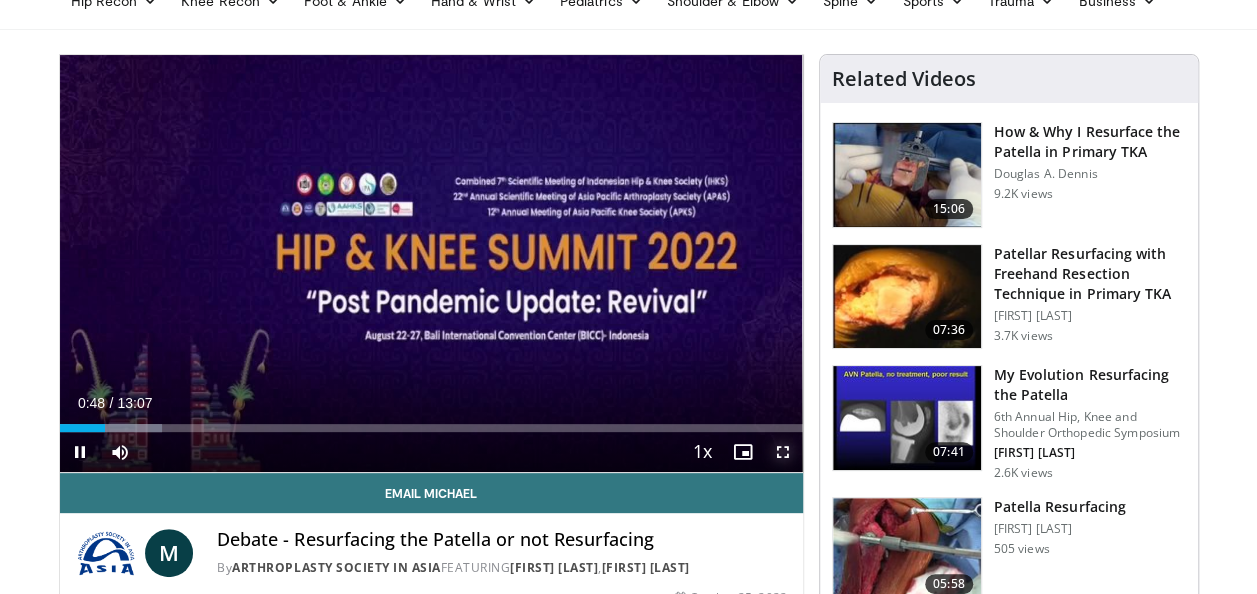 click at bounding box center [783, 452] 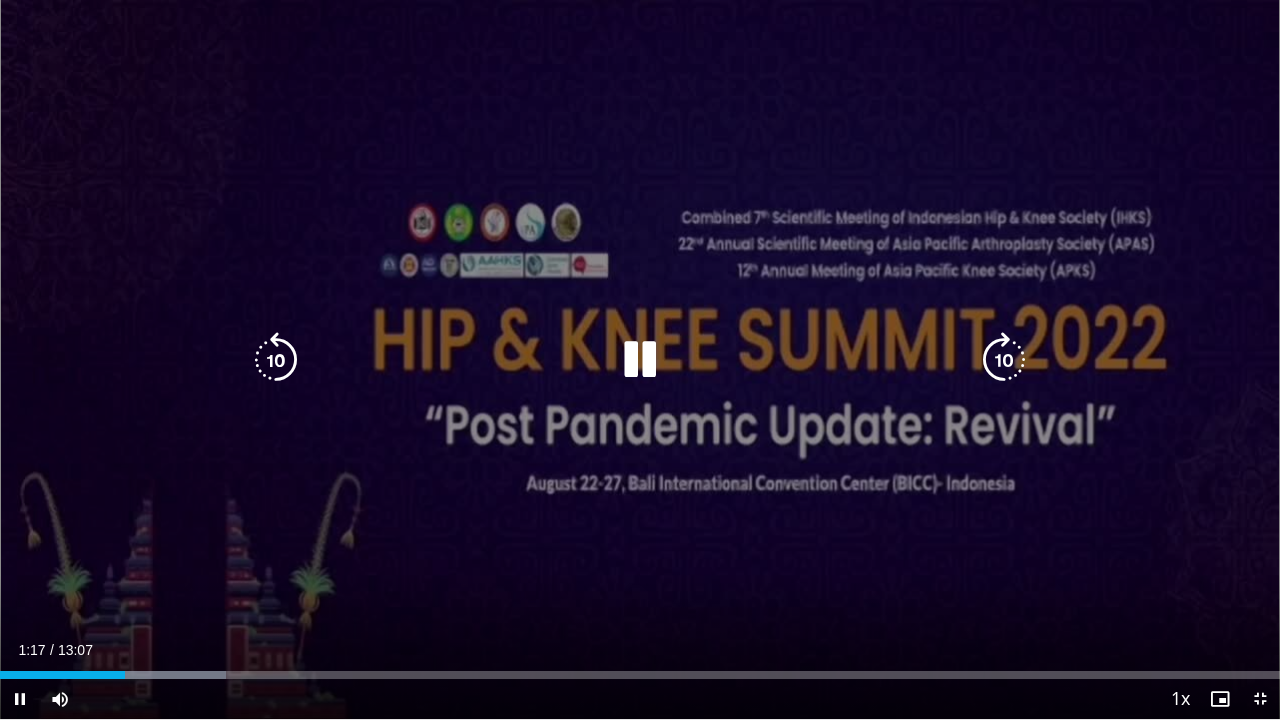 click at bounding box center [640, 360] 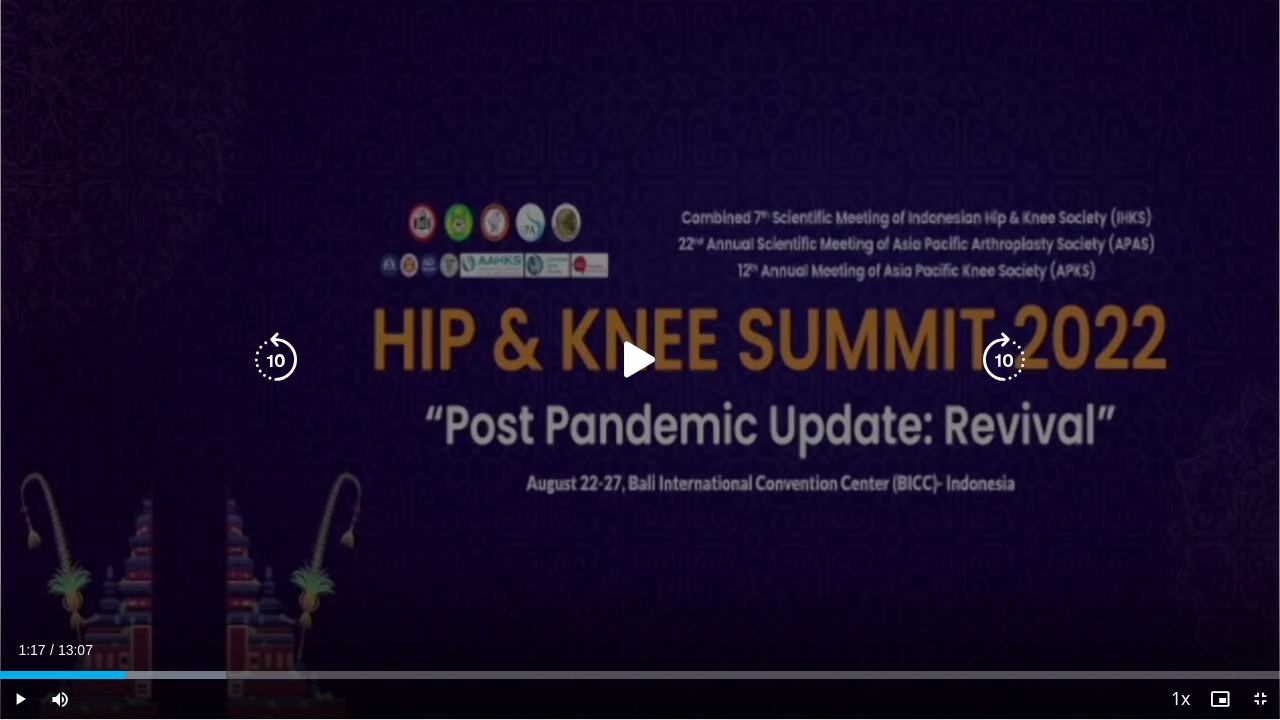 click at bounding box center (640, 360) 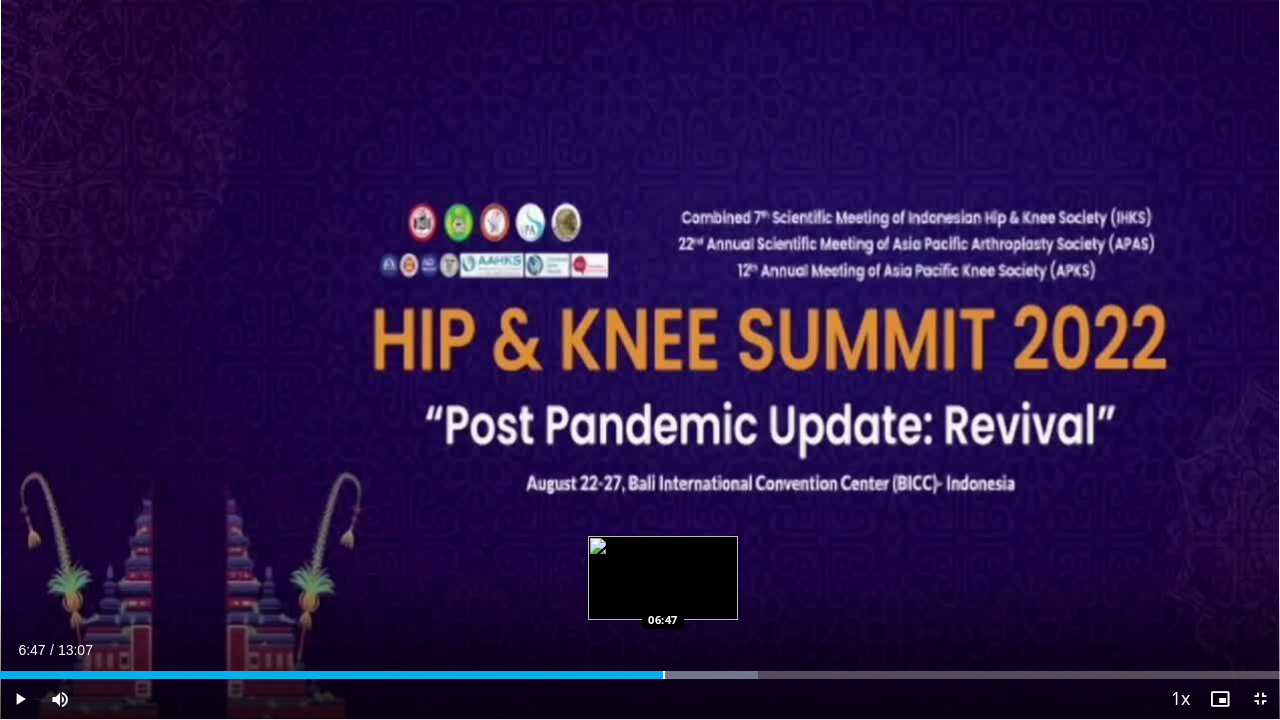 click on "Loaded :  59.20% 06:47 06:47" at bounding box center [640, 669] 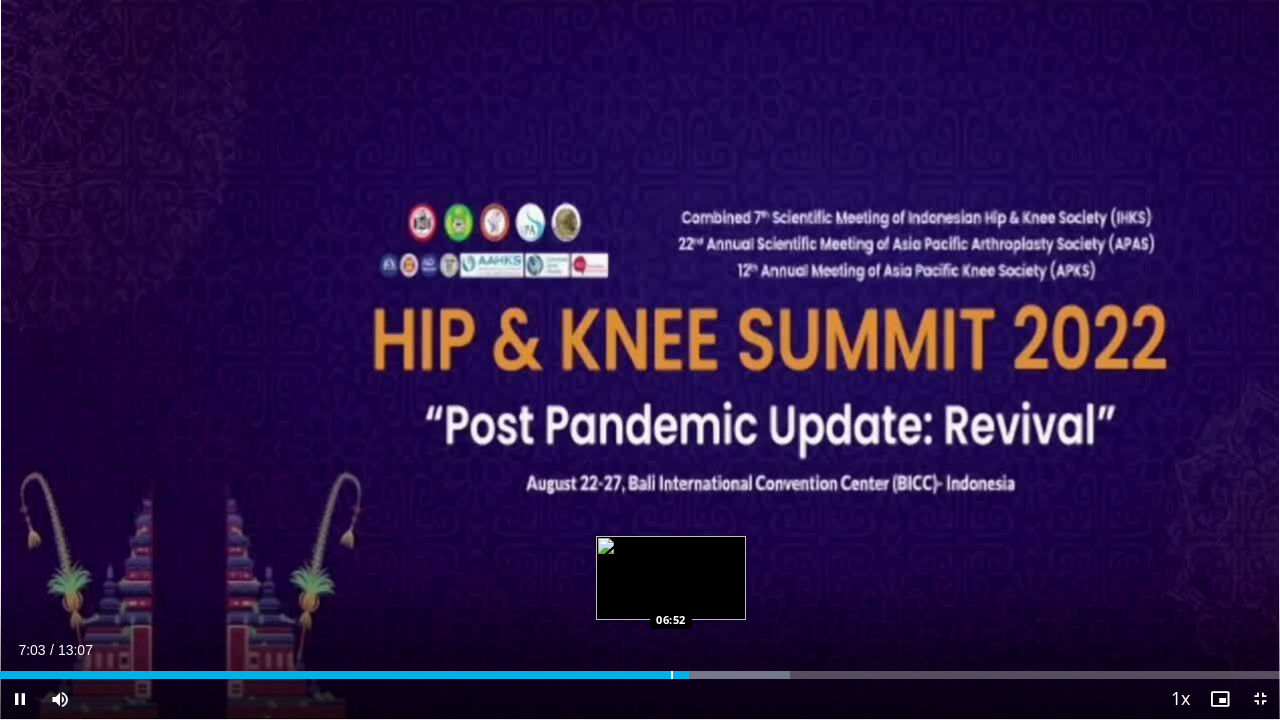 click at bounding box center (672, 675) 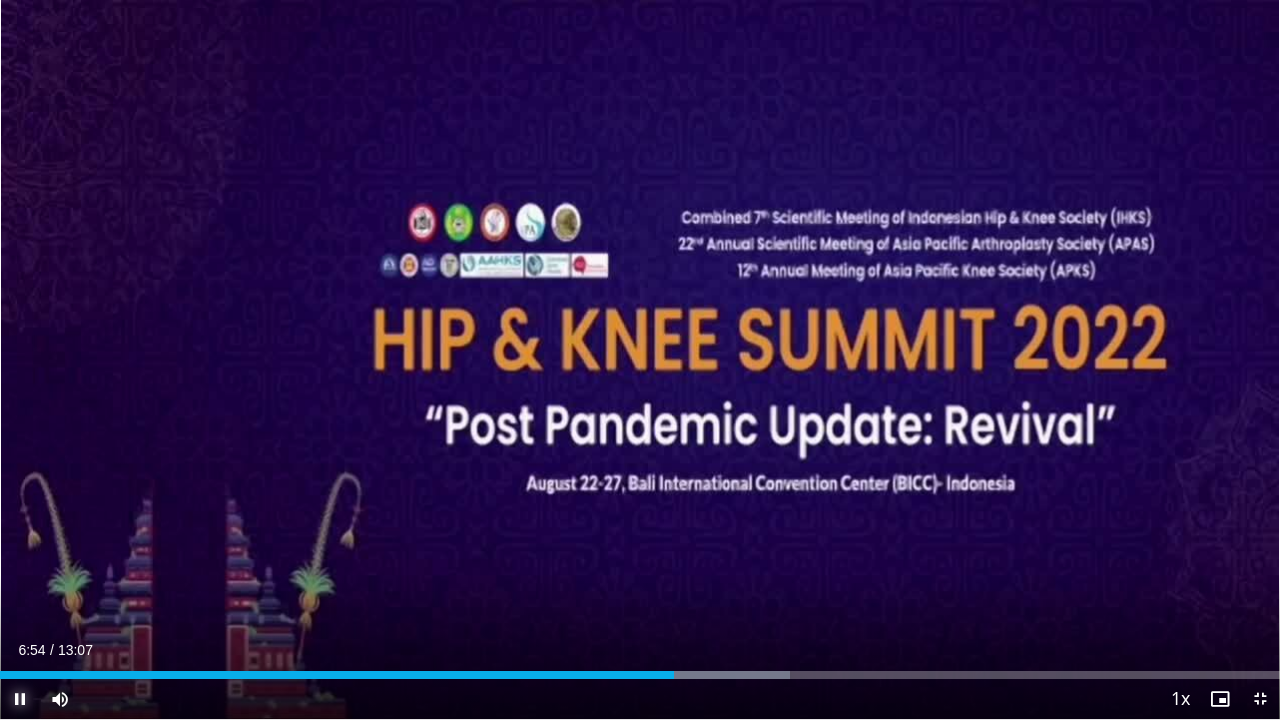 click at bounding box center (20, 699) 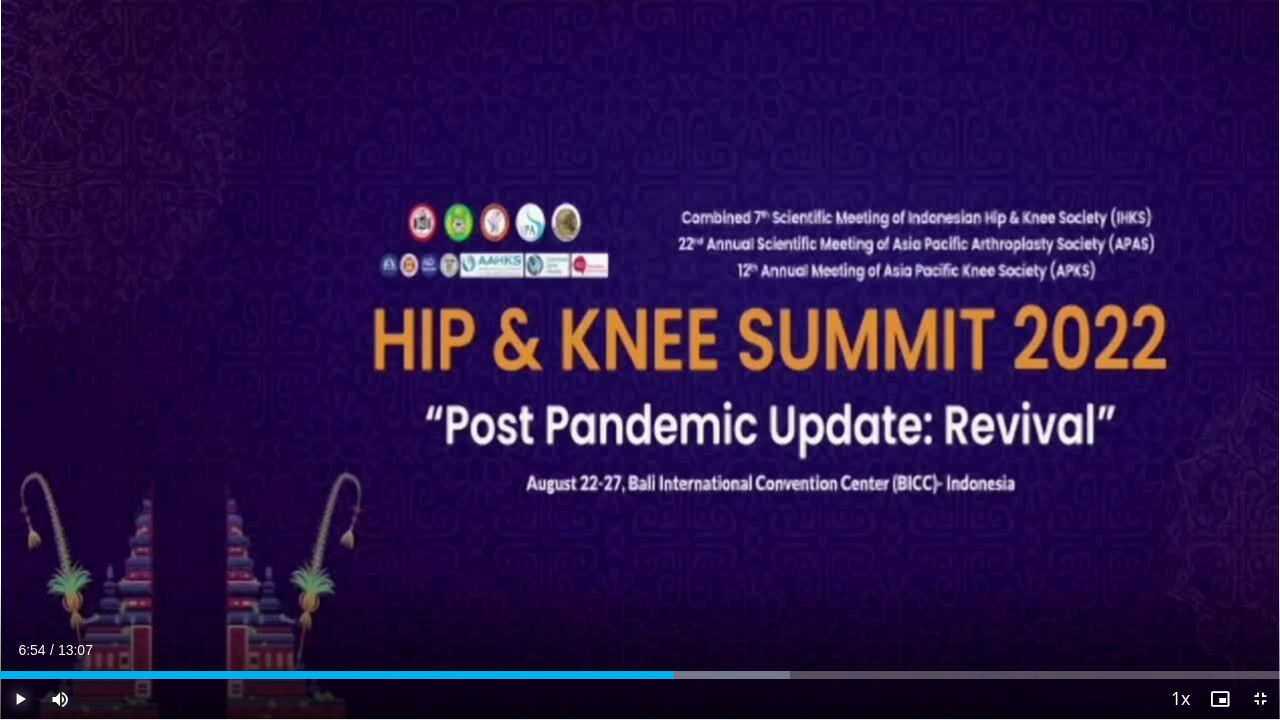 click at bounding box center (20, 699) 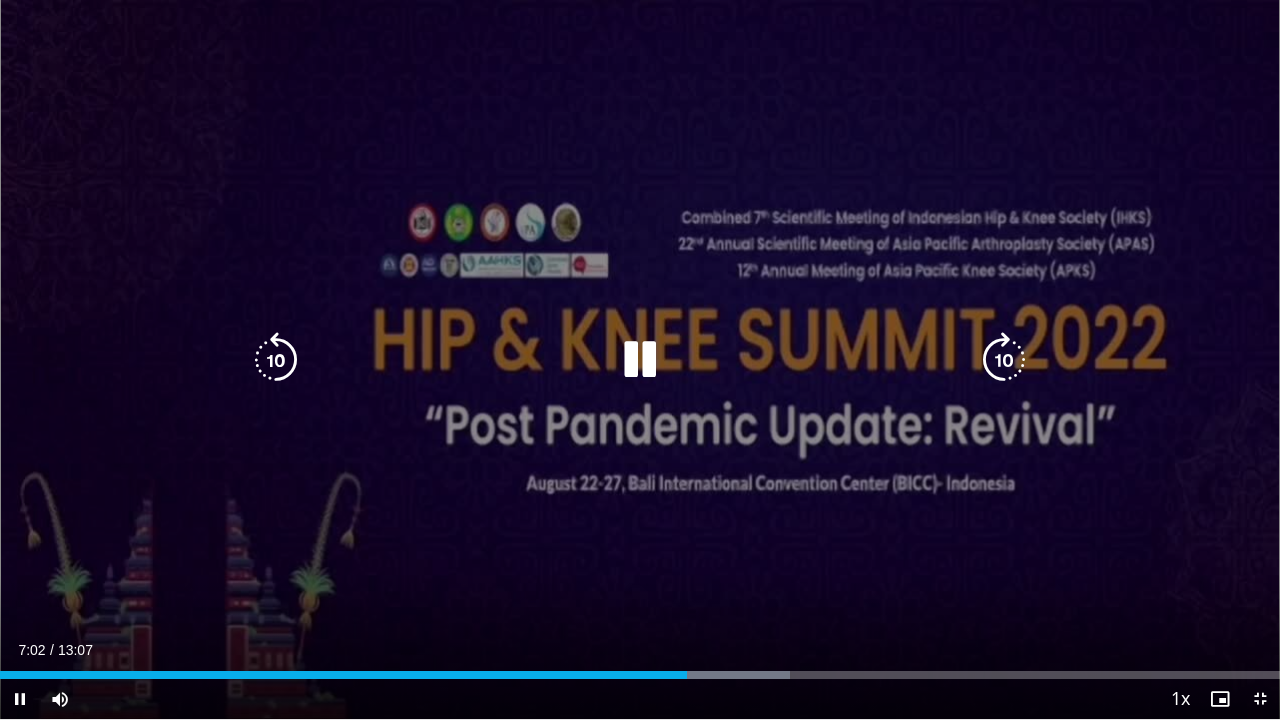 click on "10 seconds
Tap to unmute" at bounding box center (640, 359) 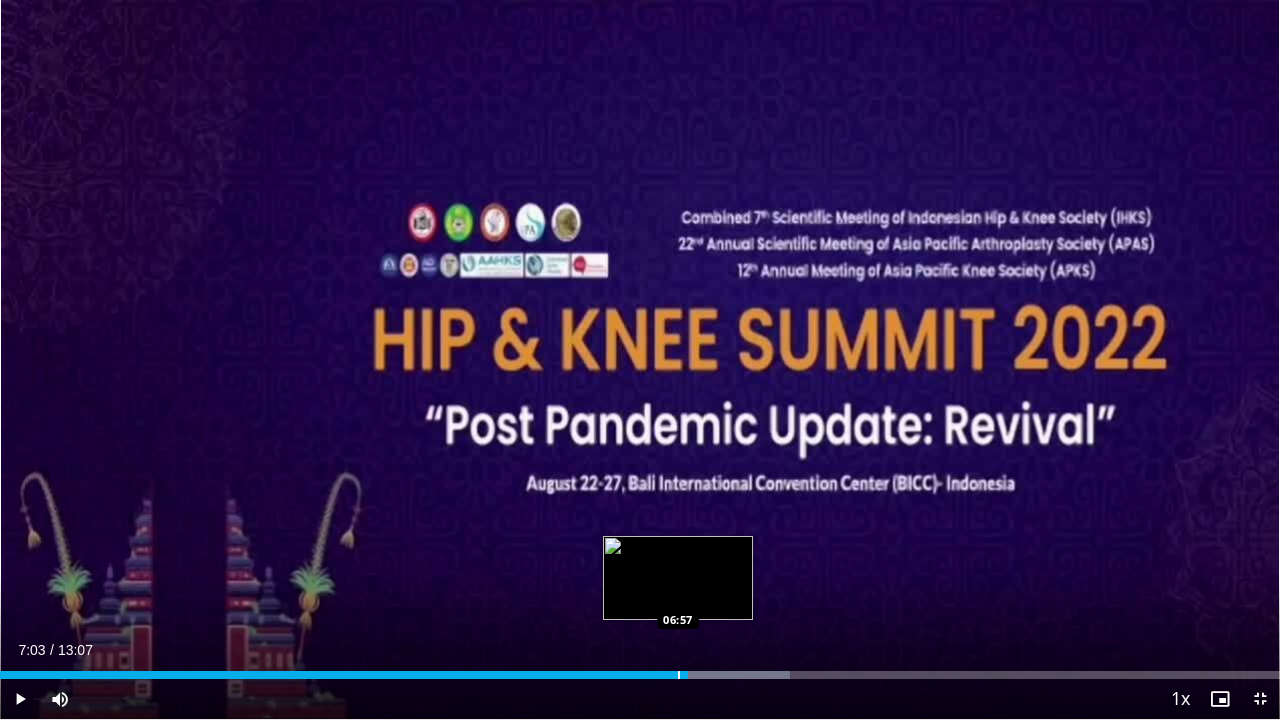 click at bounding box center [679, 675] 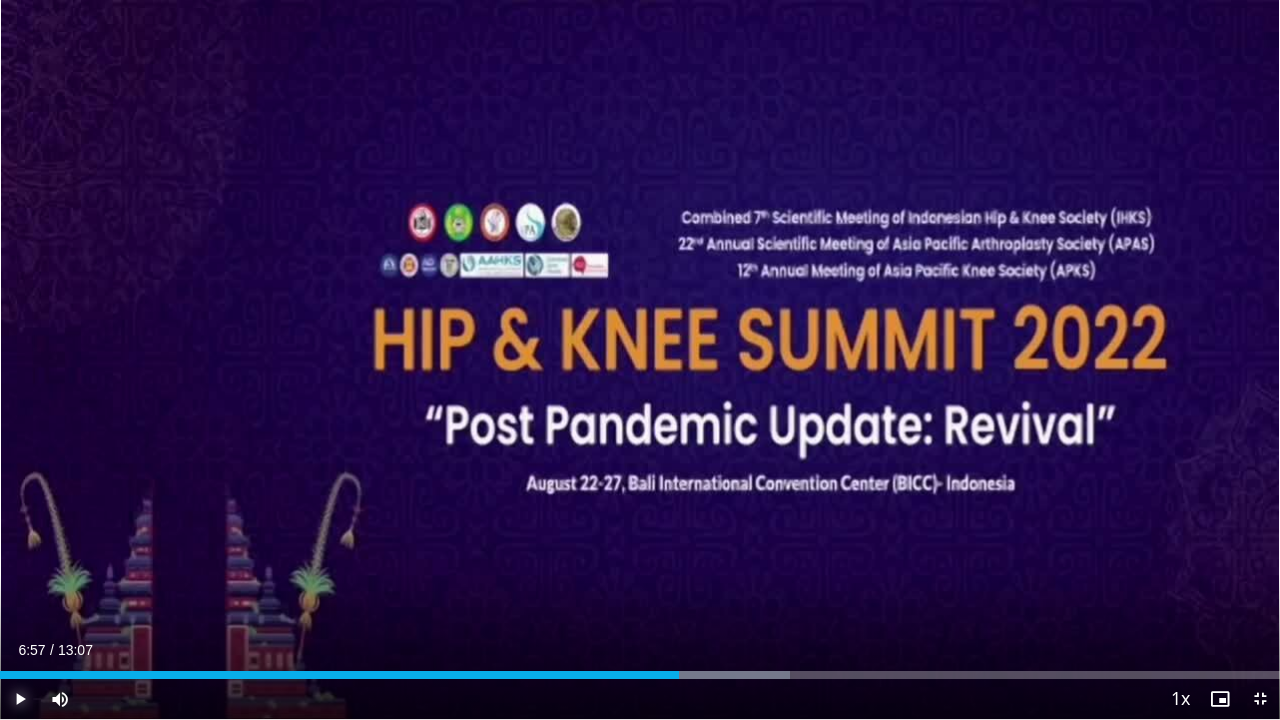 click at bounding box center [20, 699] 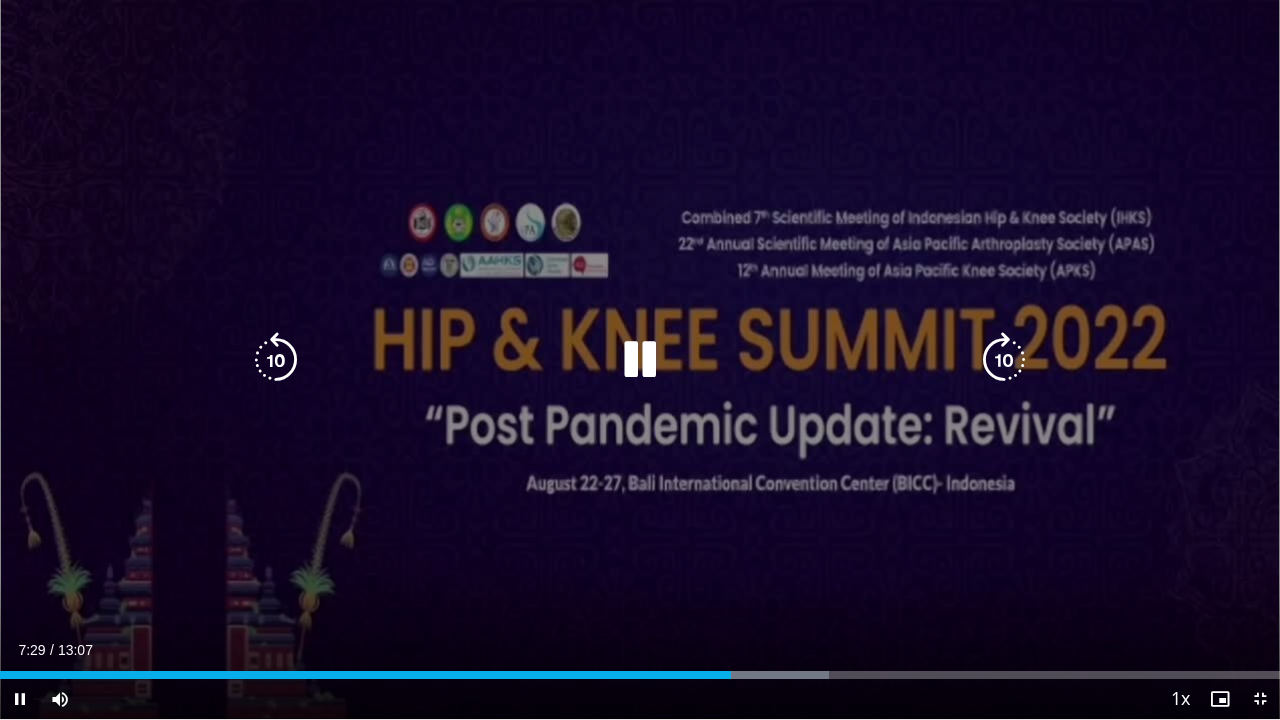 click at bounding box center [640, 360] 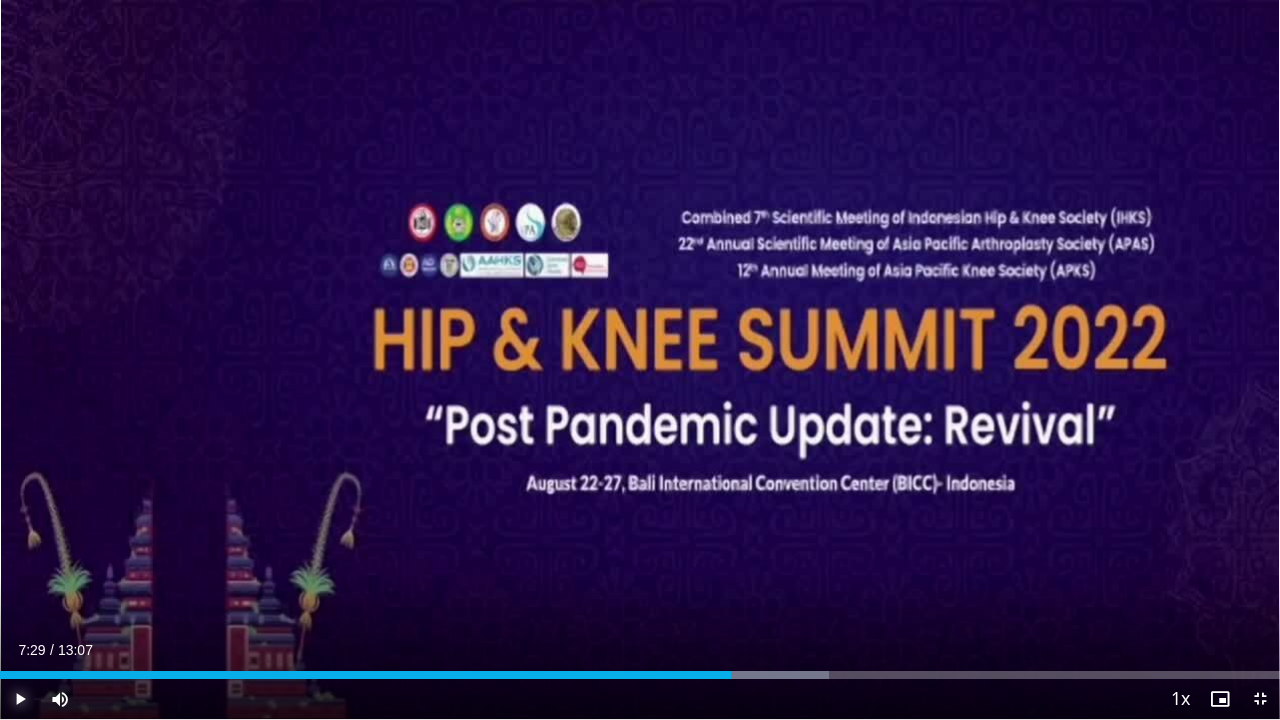 click at bounding box center (20, 699) 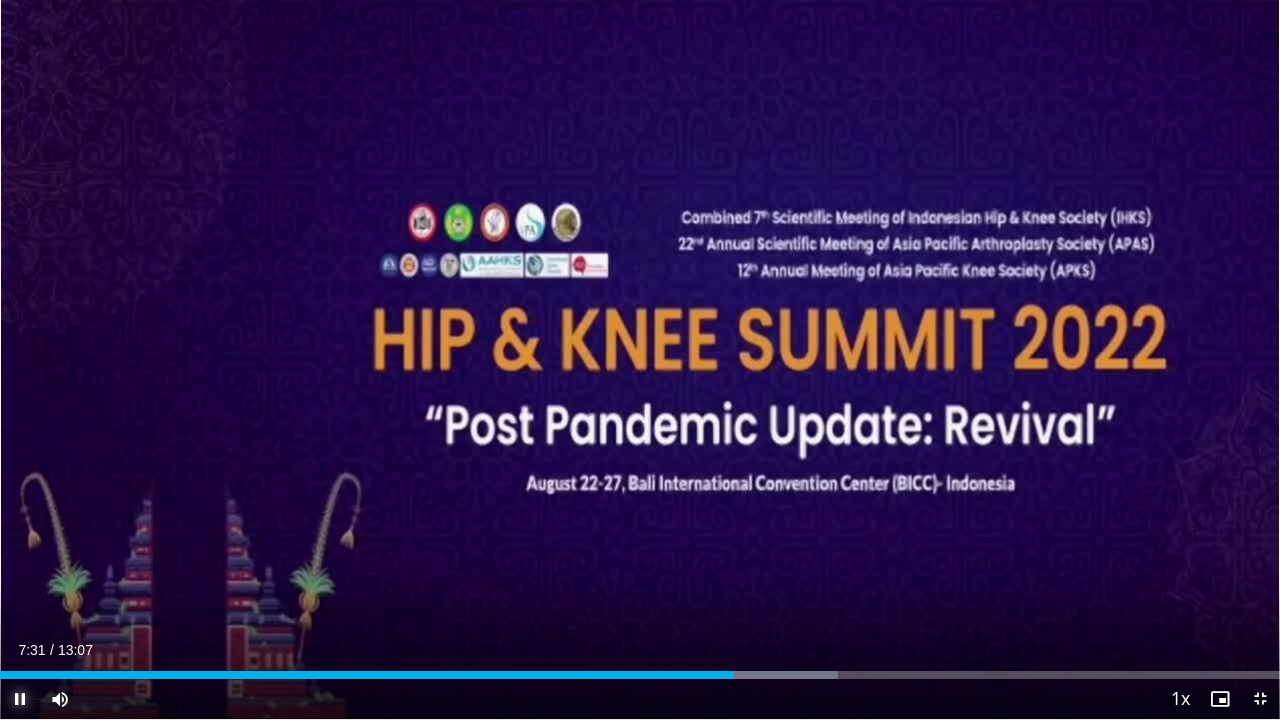 click at bounding box center (20, 699) 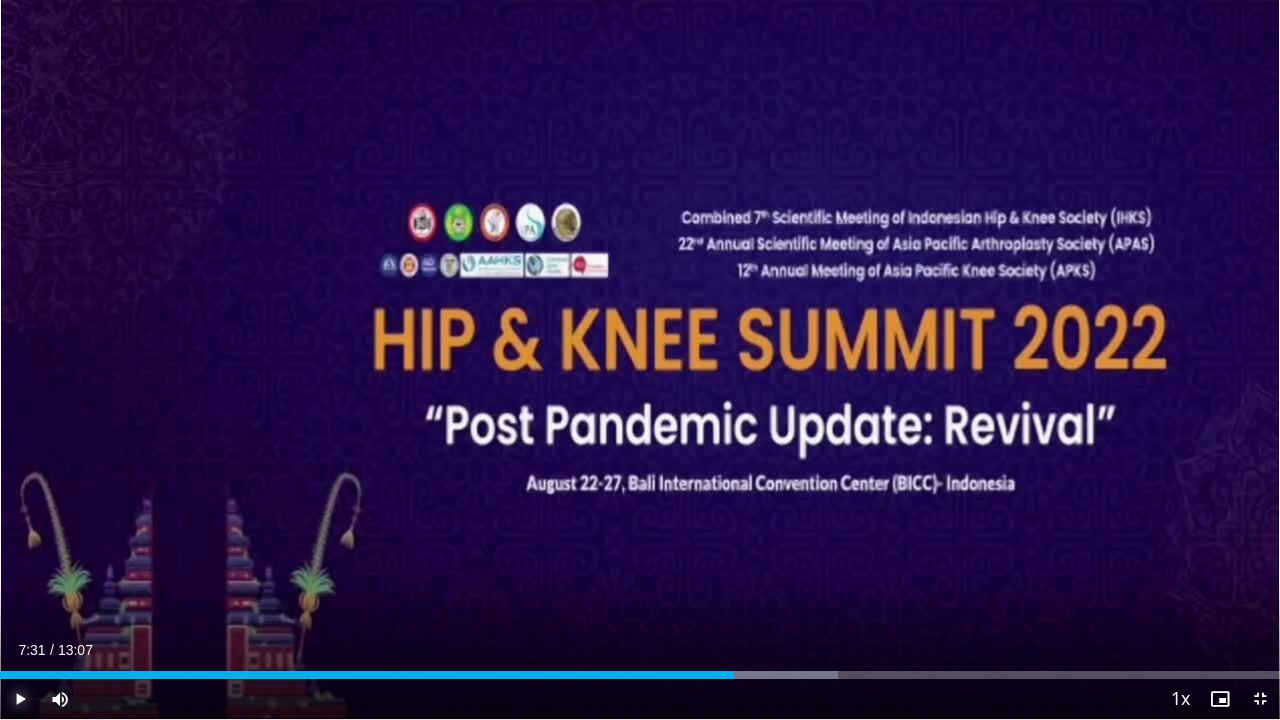 click at bounding box center [20, 699] 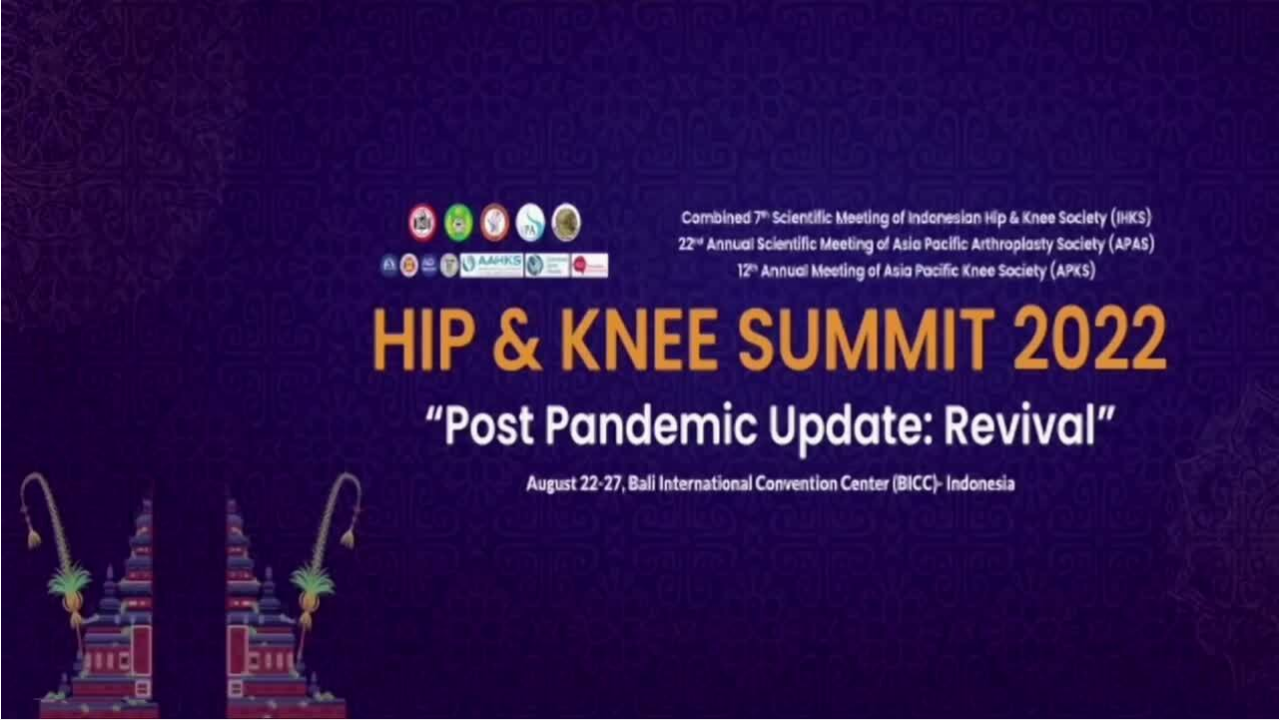 click on "**********" at bounding box center [640, 360] 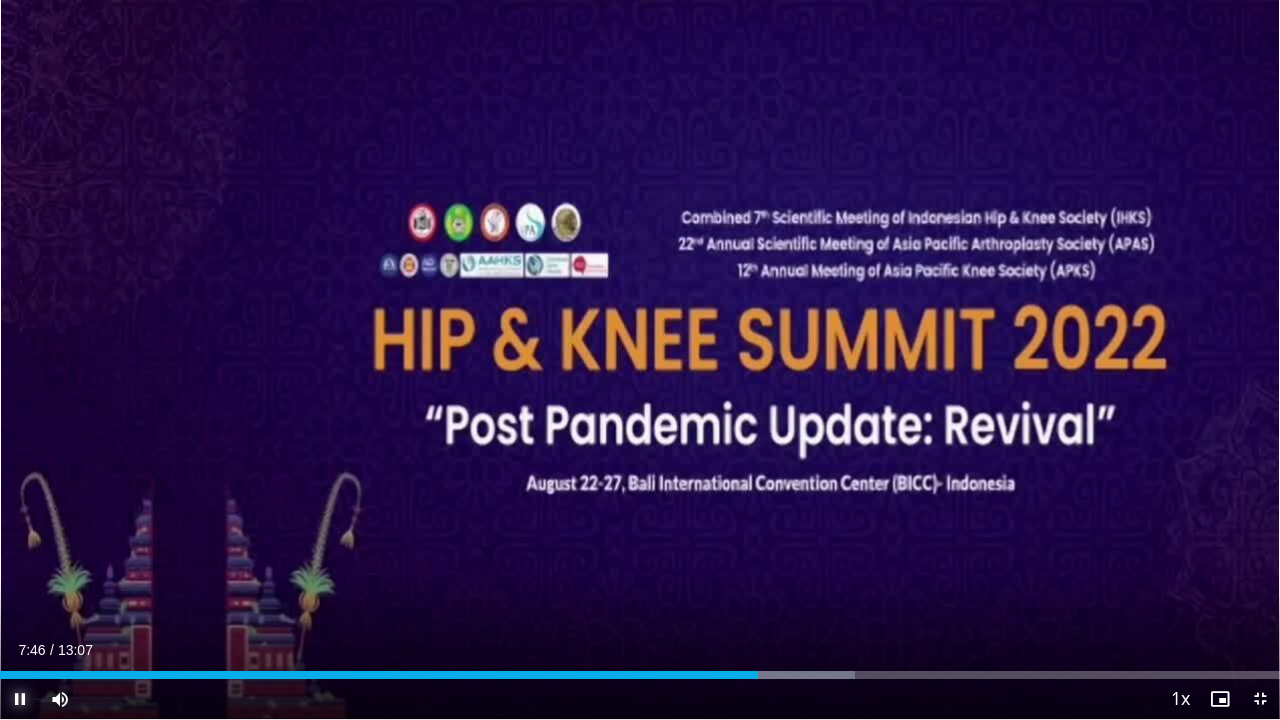 click at bounding box center (20, 699) 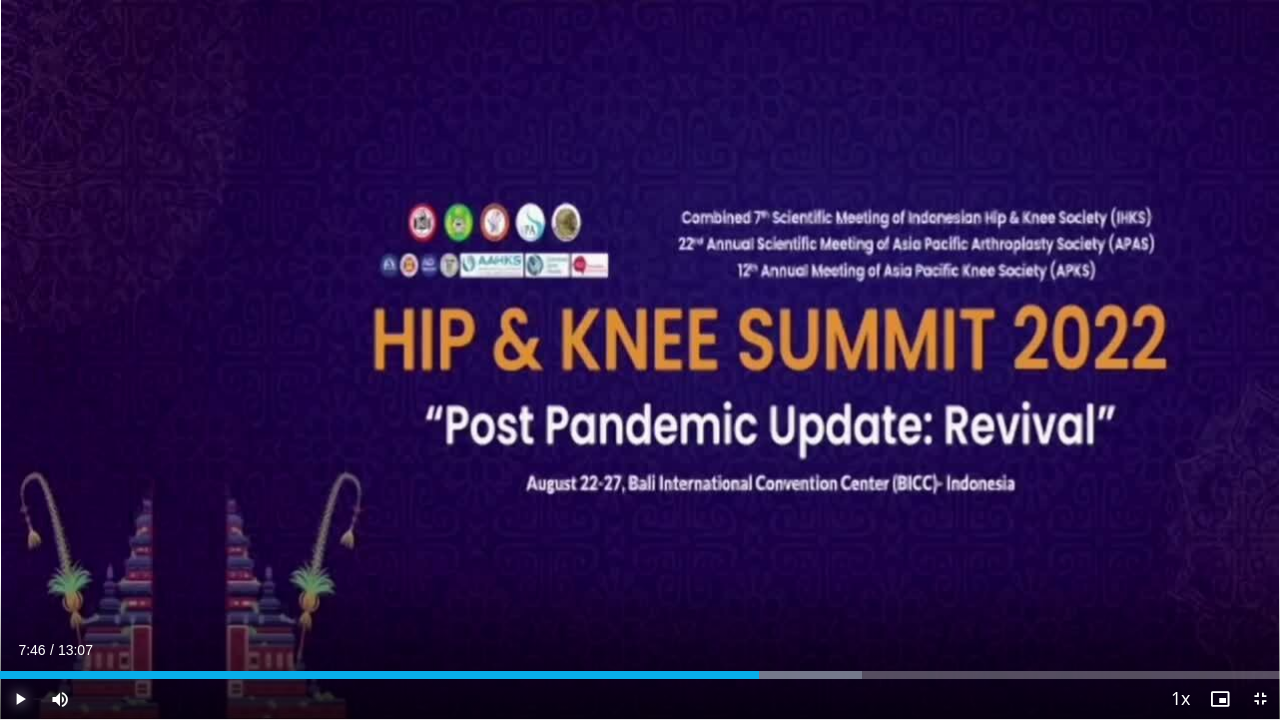 click at bounding box center [20, 699] 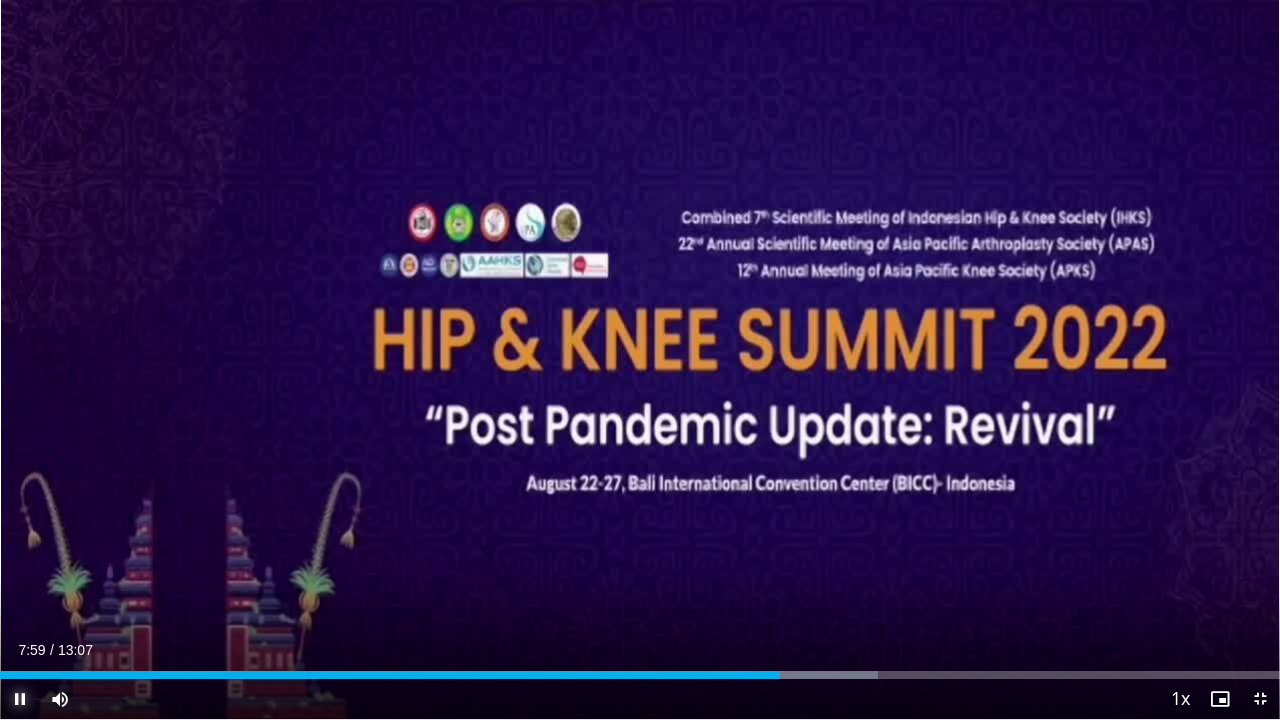 click at bounding box center [20, 699] 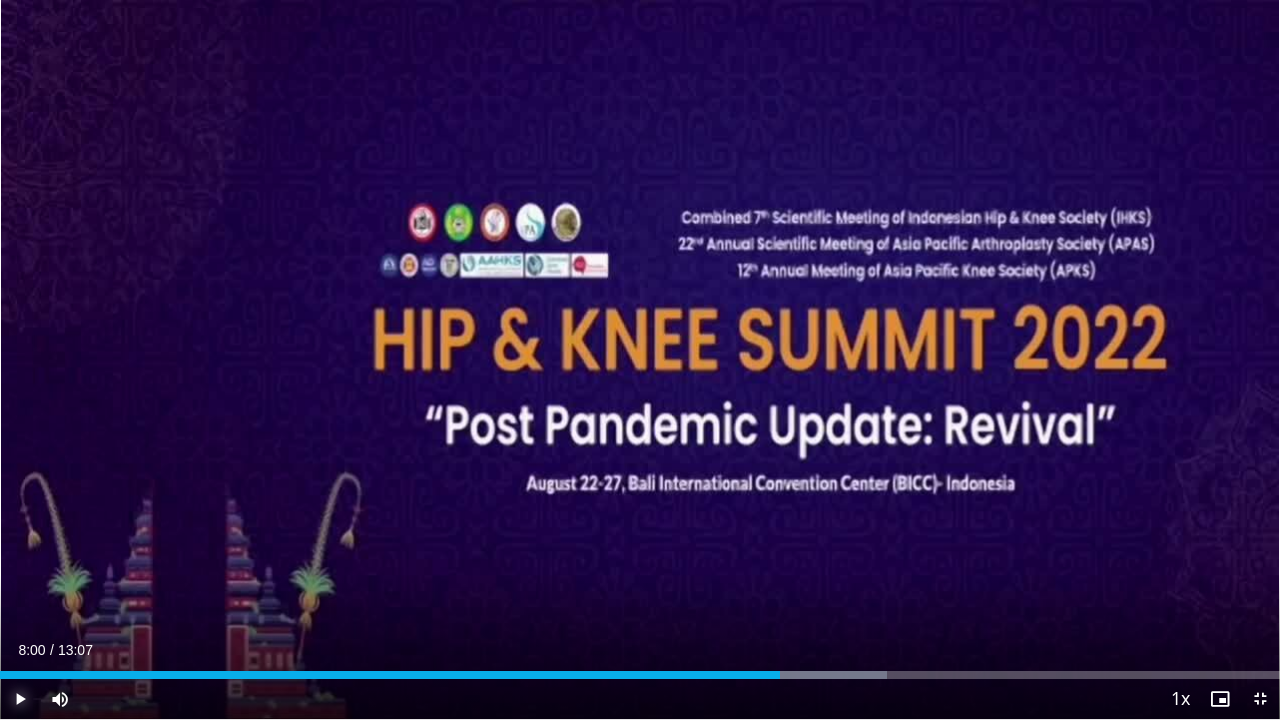 click at bounding box center (20, 699) 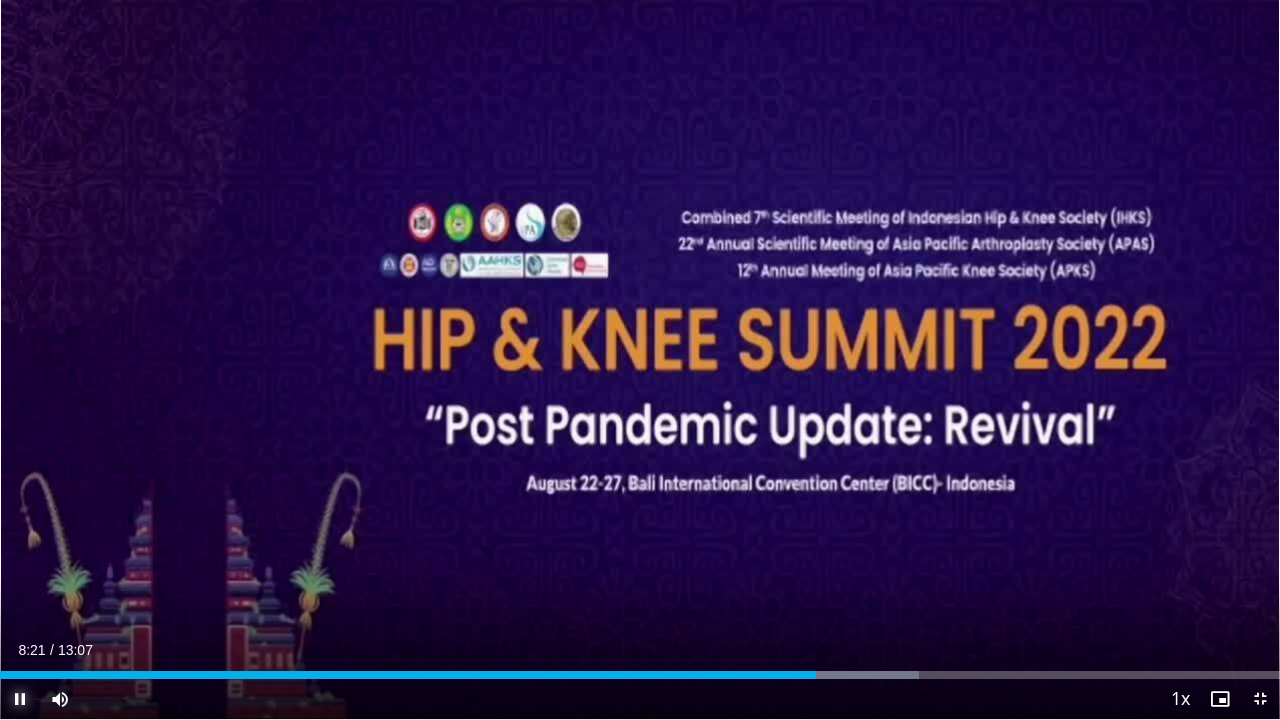 click at bounding box center [20, 699] 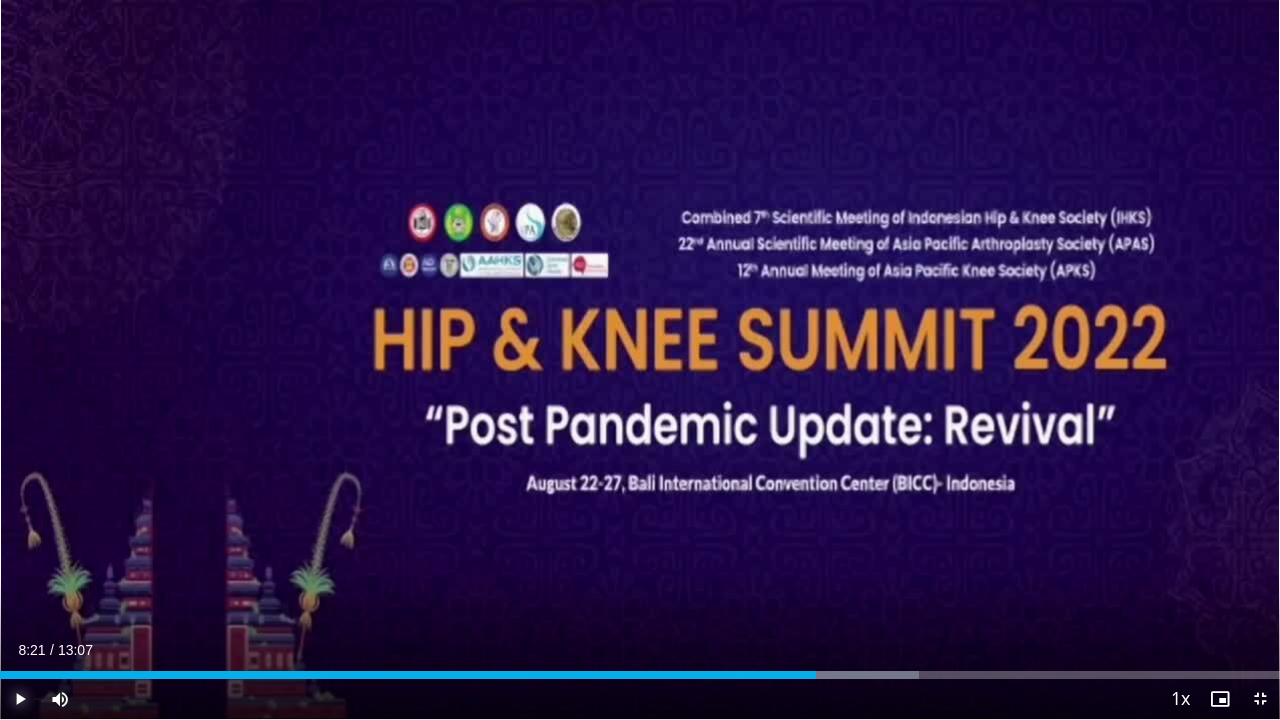 click at bounding box center (20, 699) 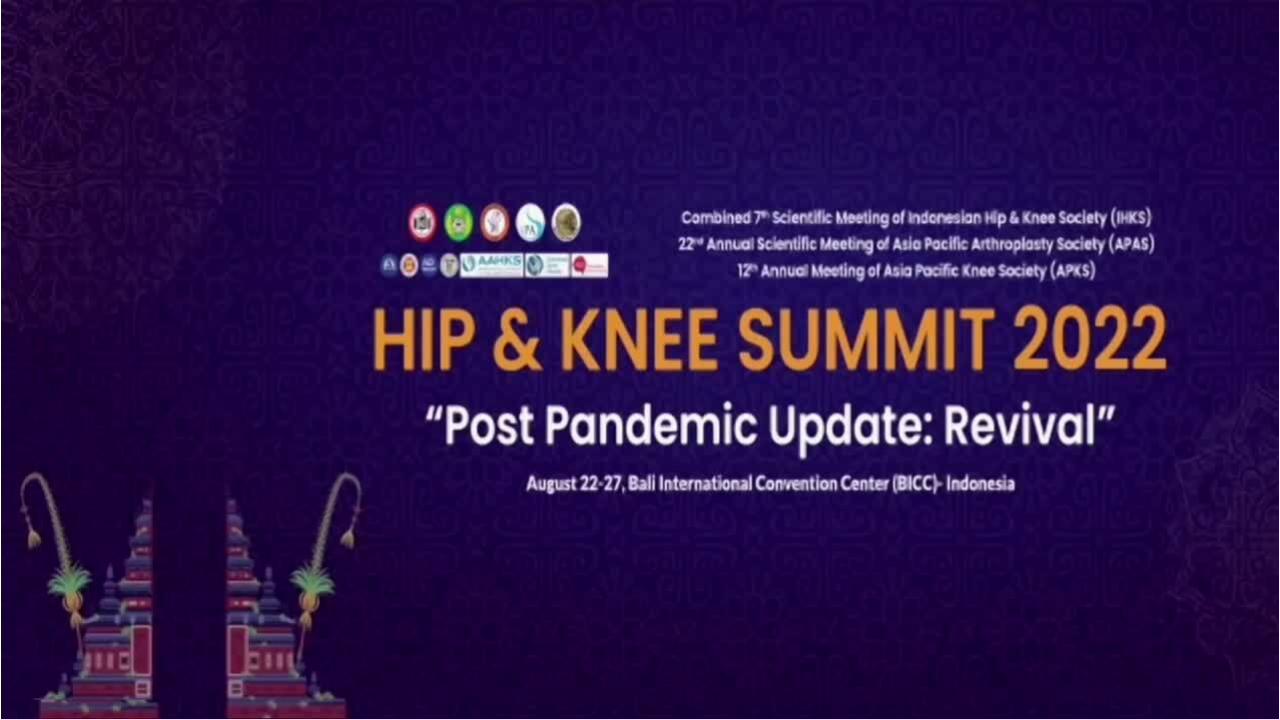 click on "10 seconds
Tap to unmute" at bounding box center [640, 359] 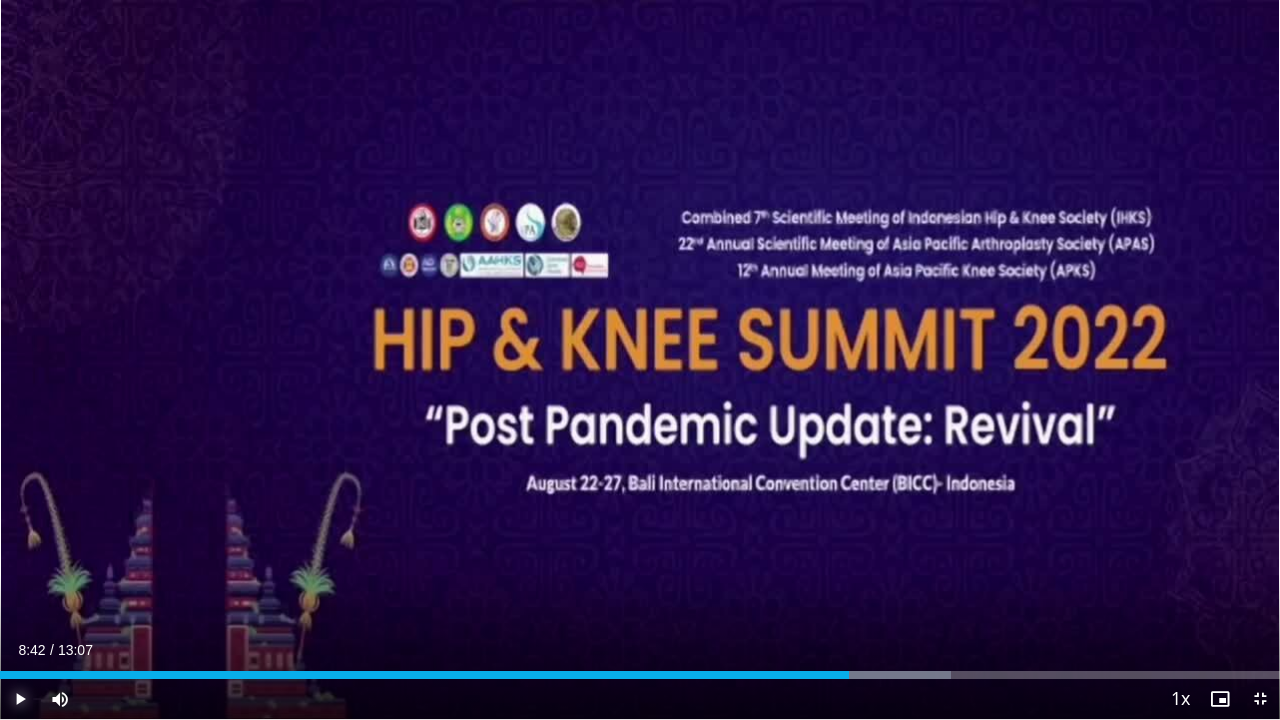 click at bounding box center (20, 699) 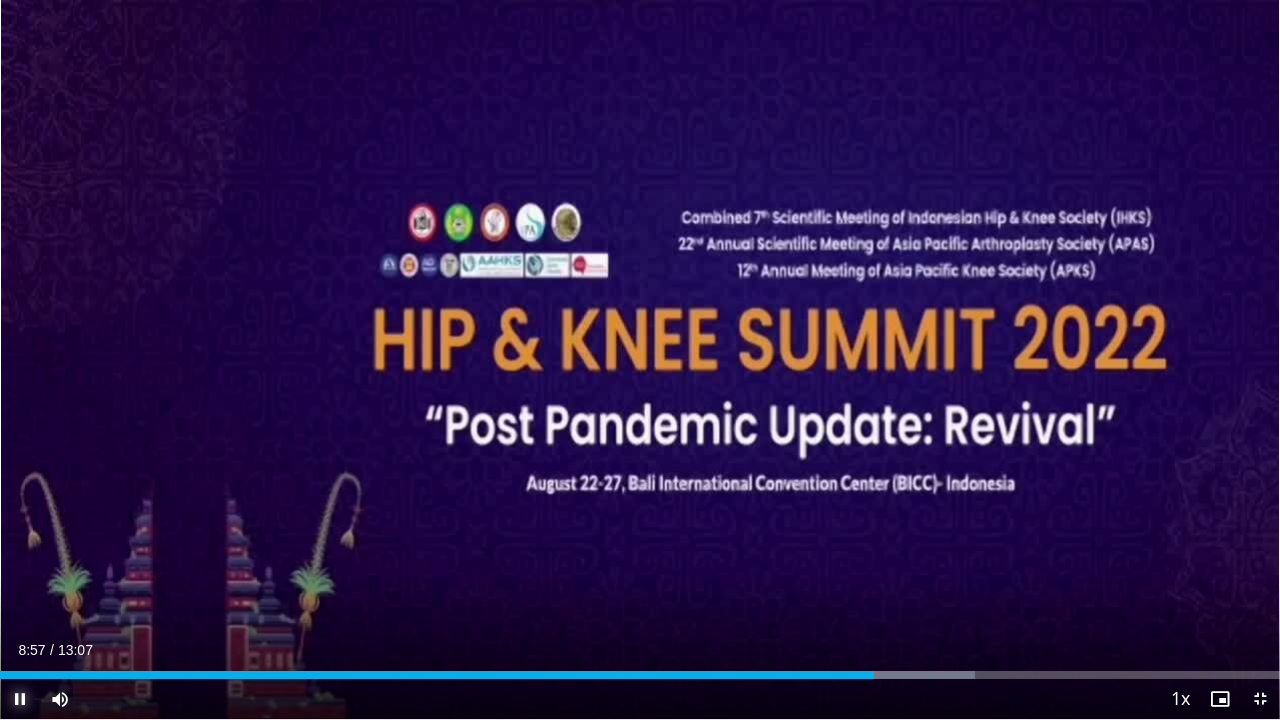 click at bounding box center [20, 699] 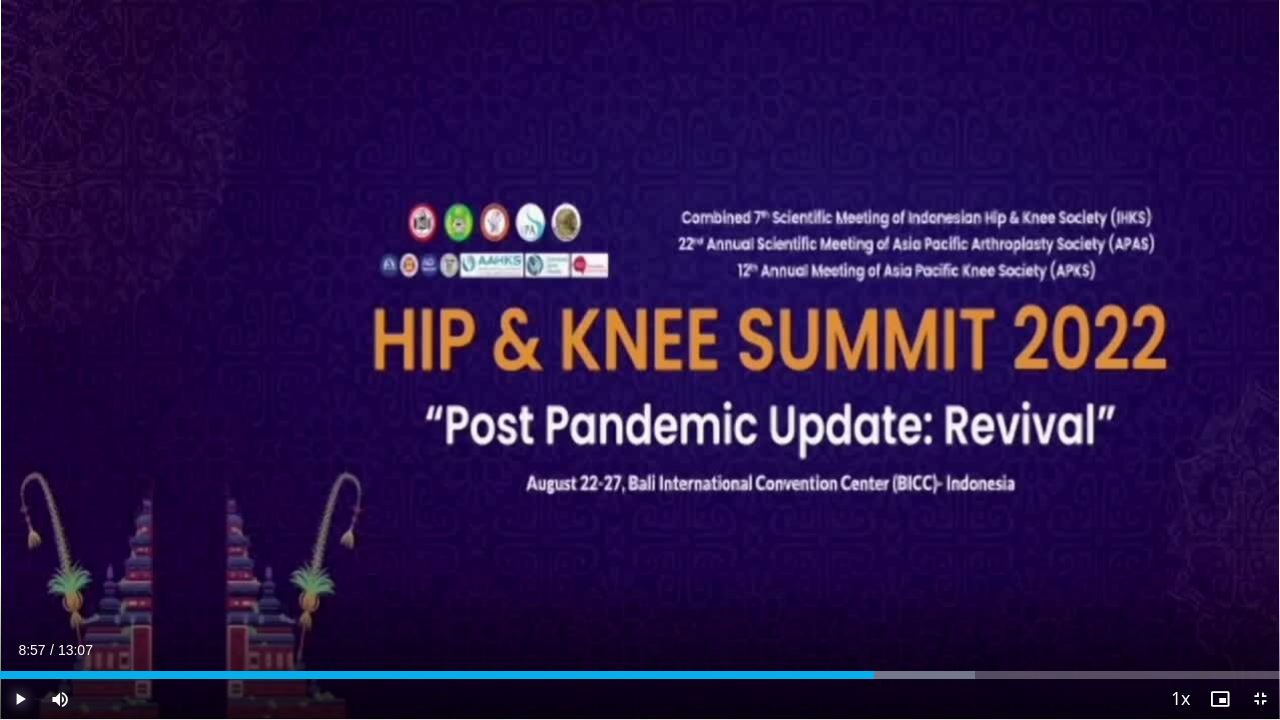 click at bounding box center [20, 699] 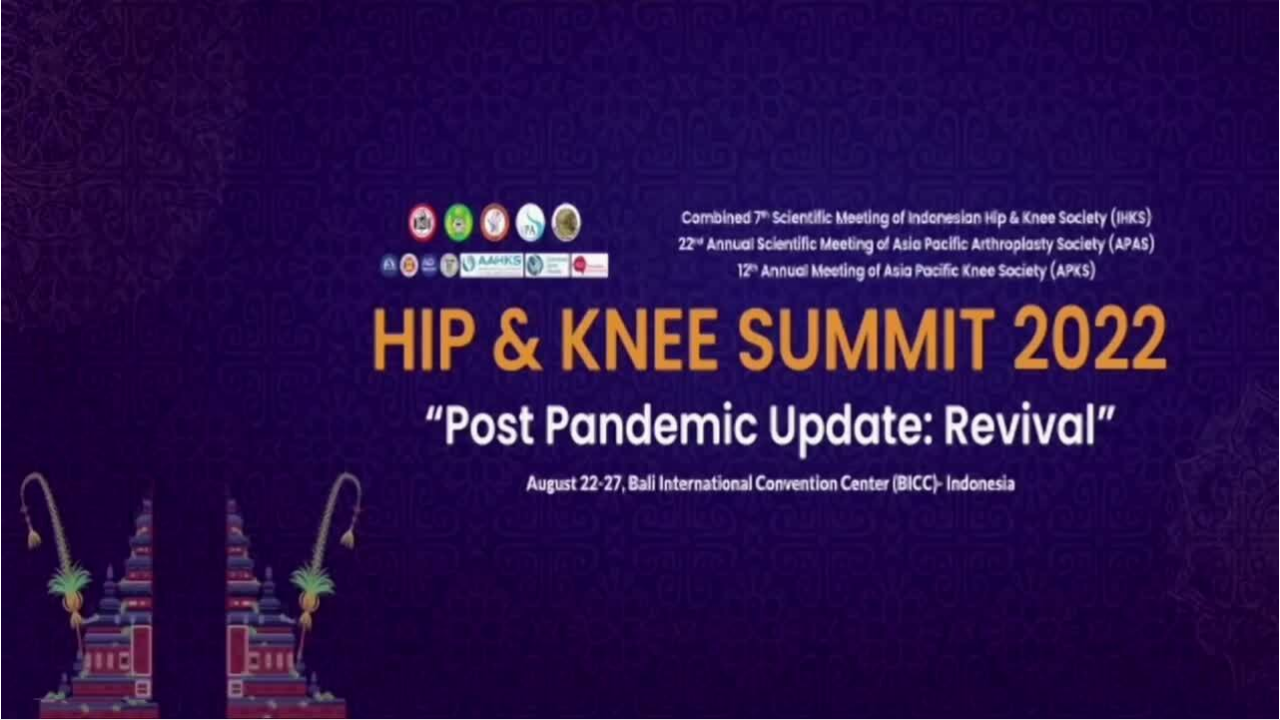 click on "**********" at bounding box center [640, 360] 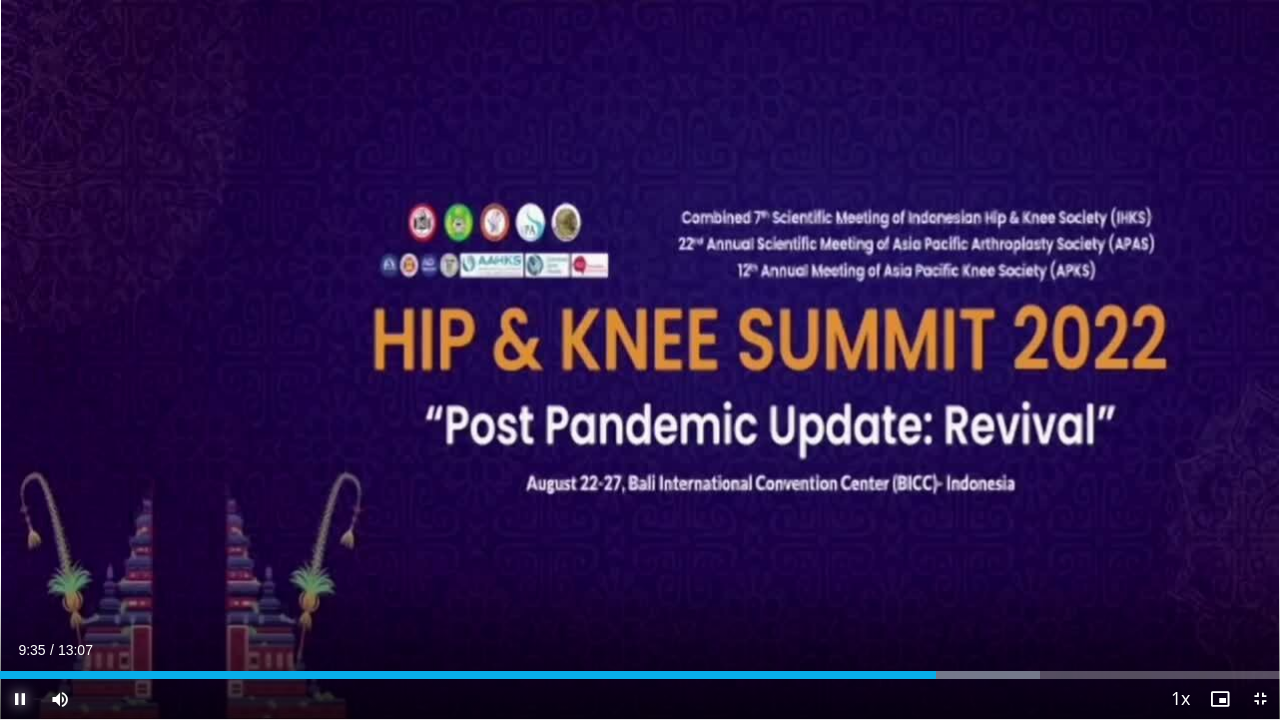 click at bounding box center (20, 699) 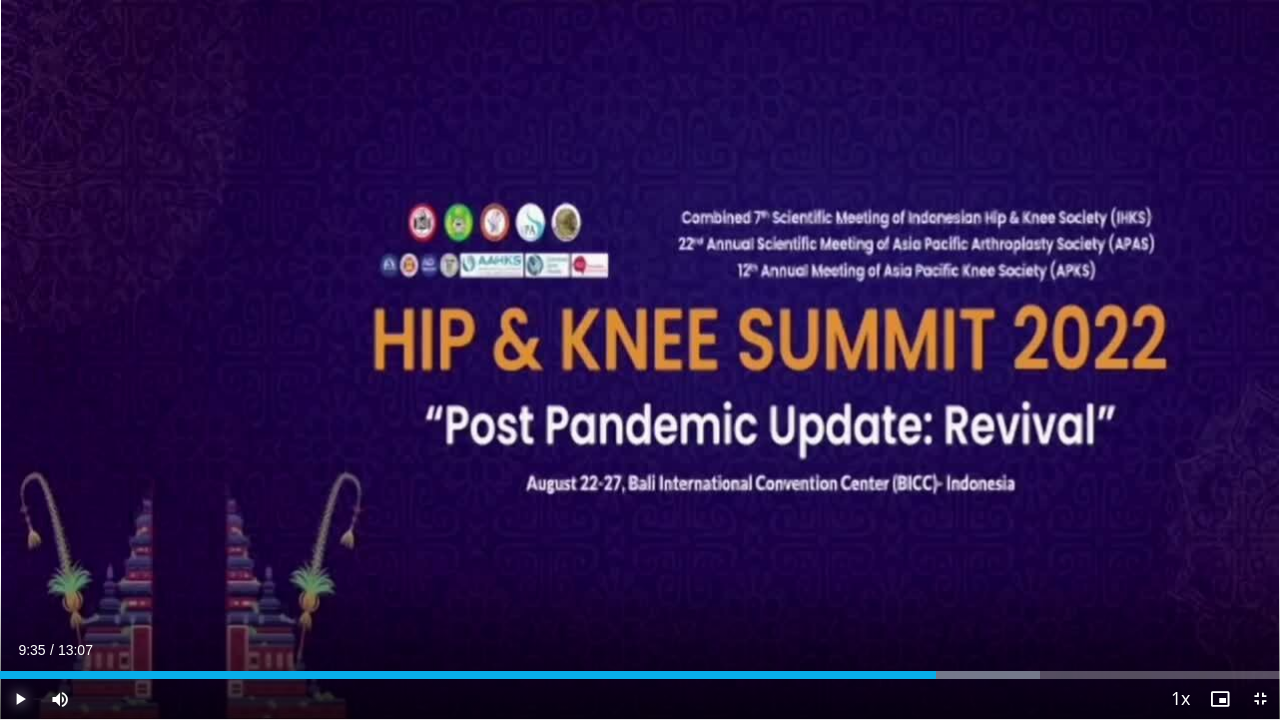 click at bounding box center (20, 699) 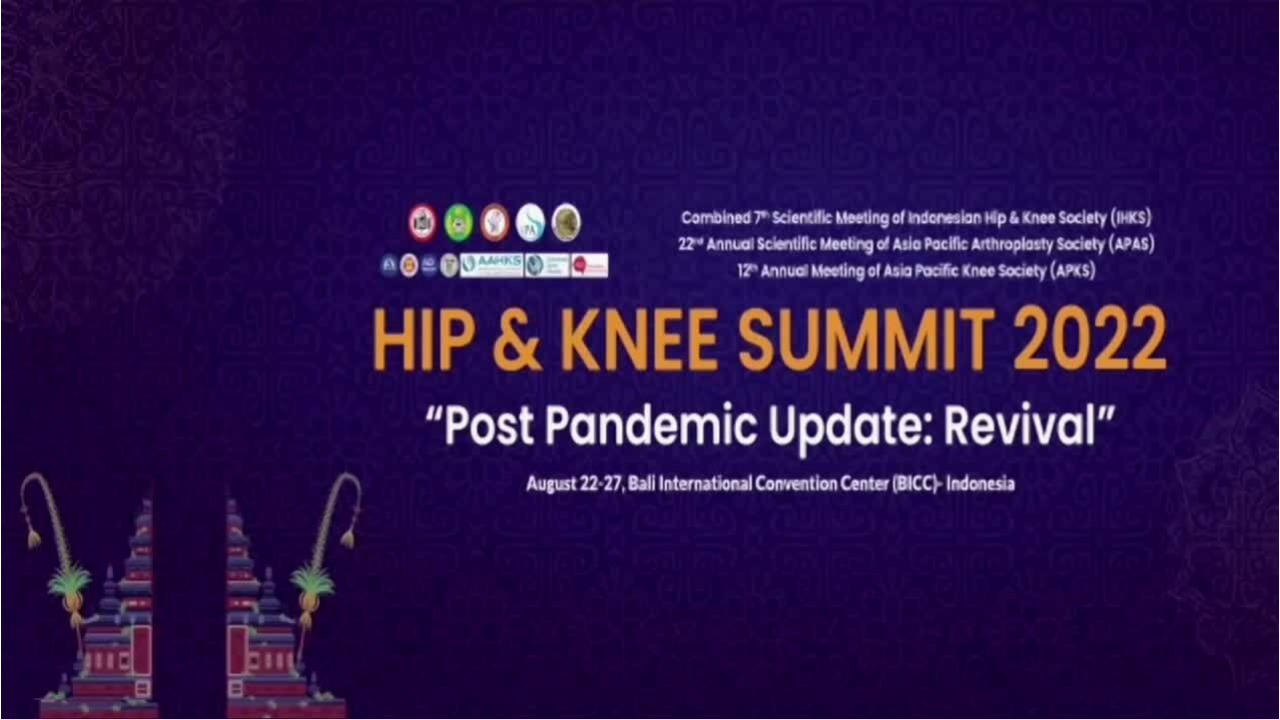 click on "10 seconds
Tap to unmute" at bounding box center [640, 359] 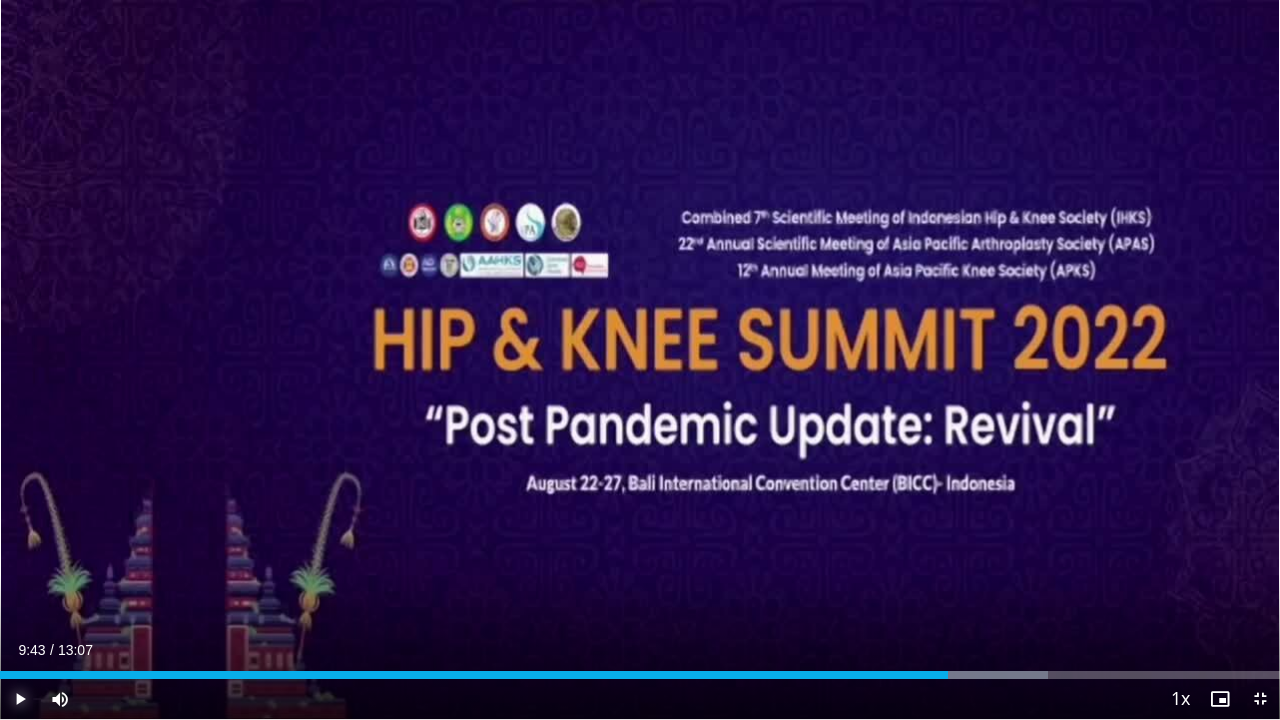 click at bounding box center (20, 699) 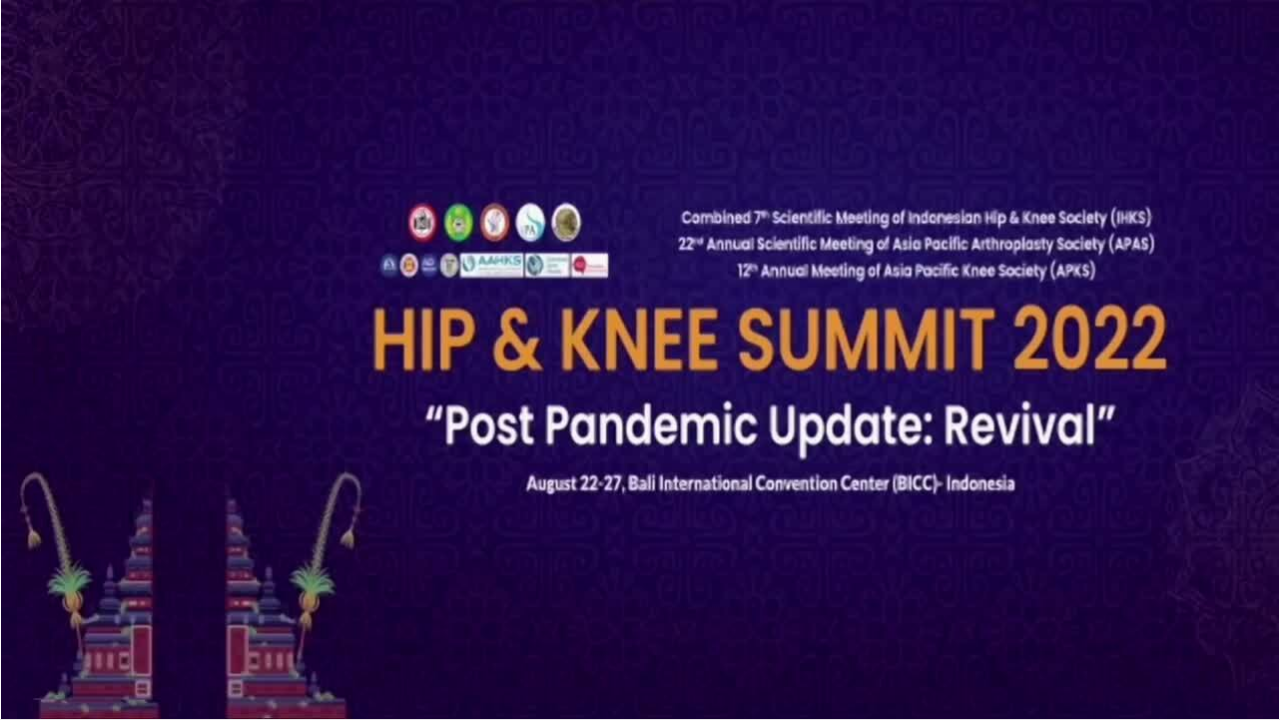 click on "10 seconds
Tap to unmute" at bounding box center [640, 359] 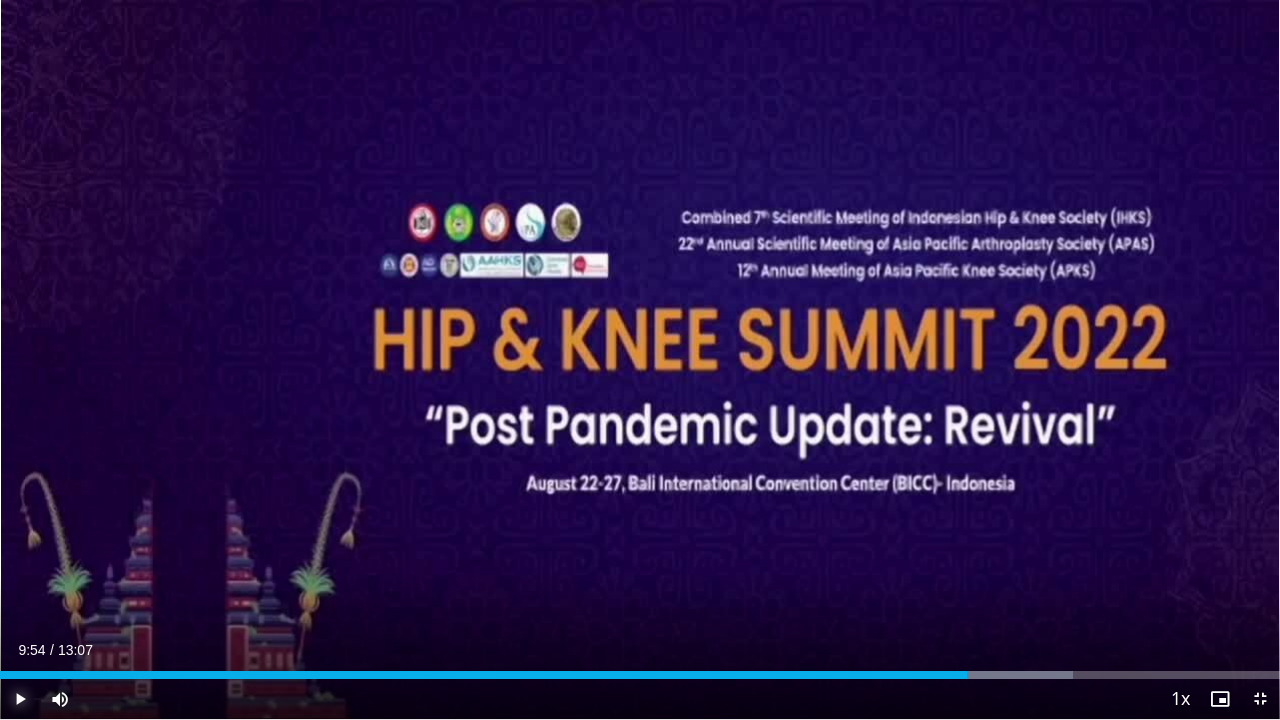 click at bounding box center (20, 699) 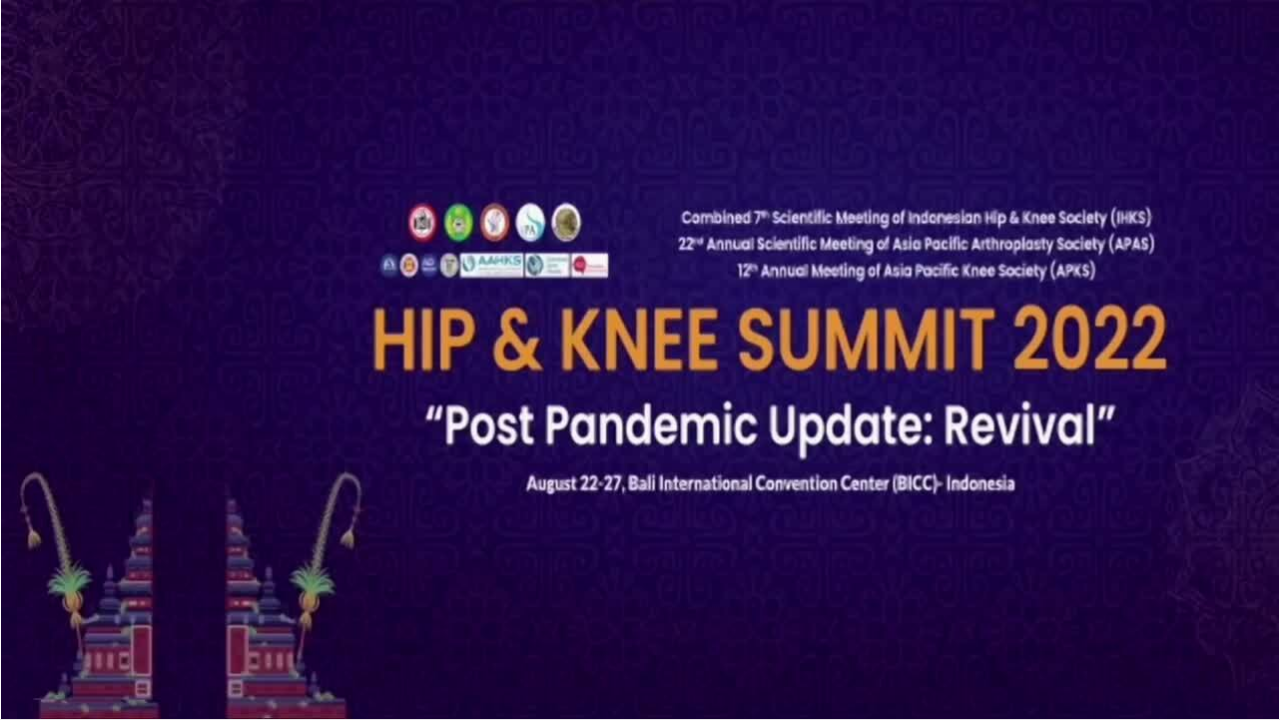 click on "10 seconds
Tap to unmute" at bounding box center (640, 359) 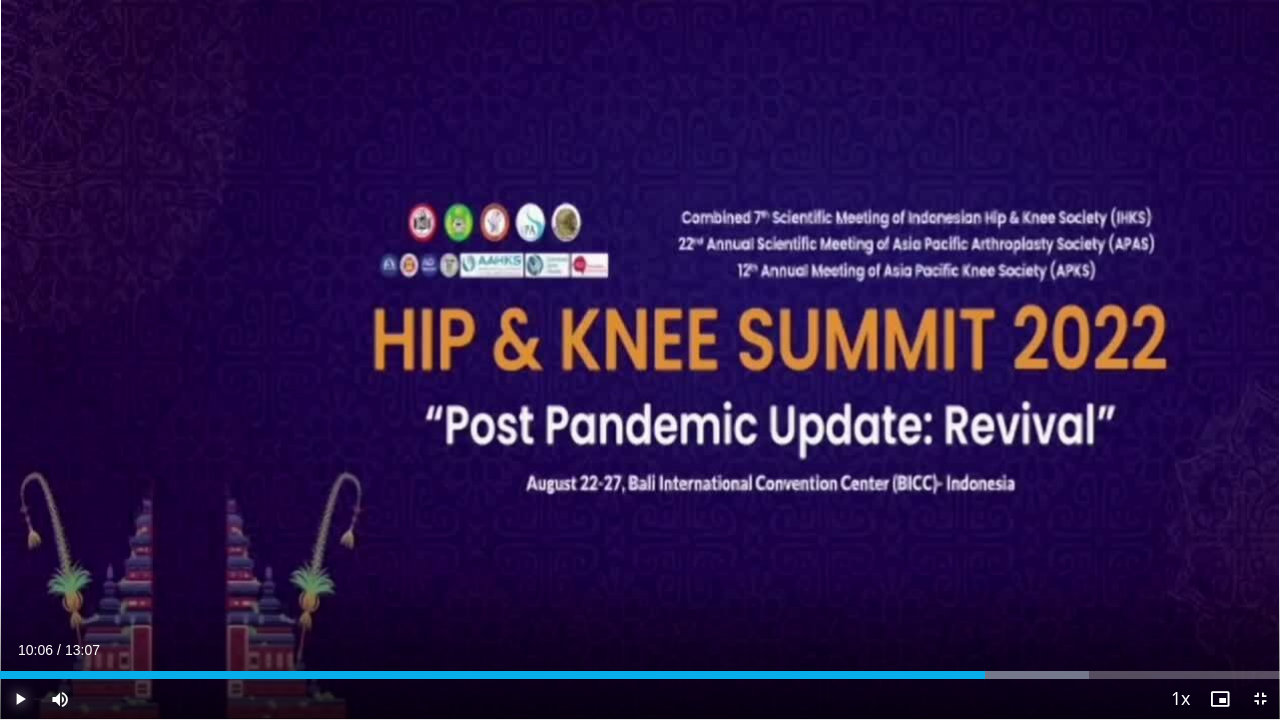 click at bounding box center [20, 699] 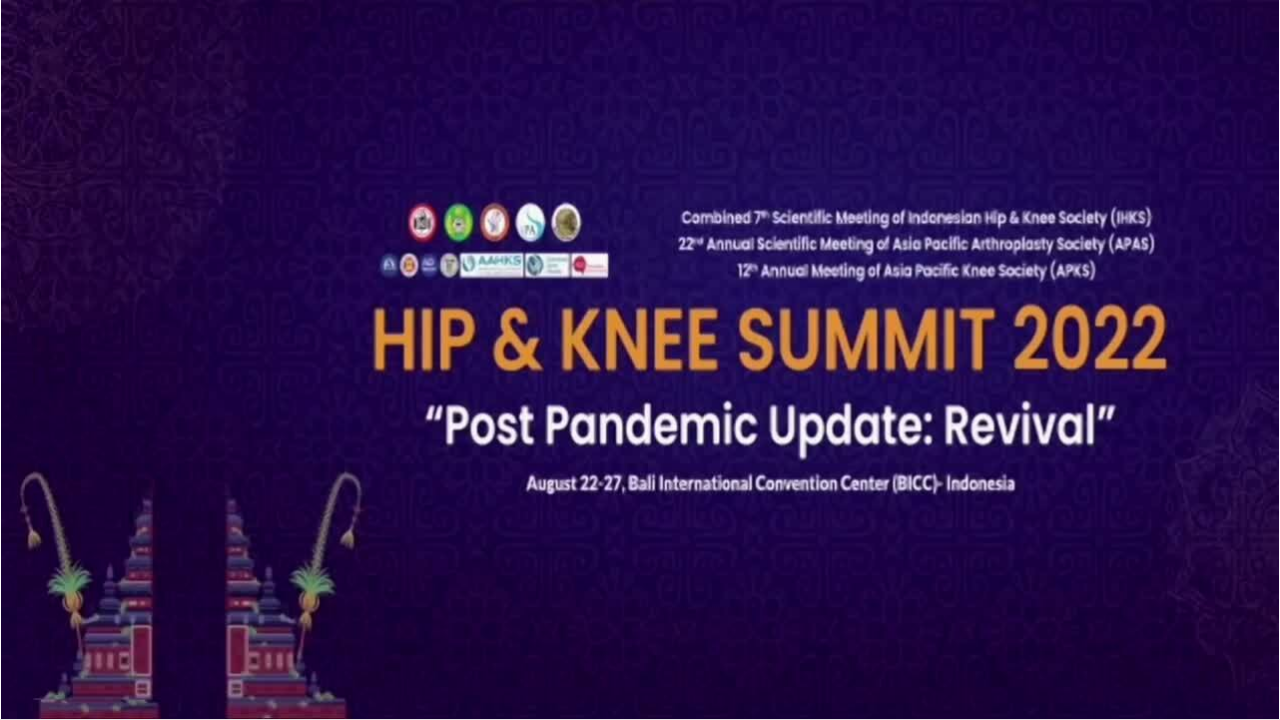 click on "**********" at bounding box center (640, 360) 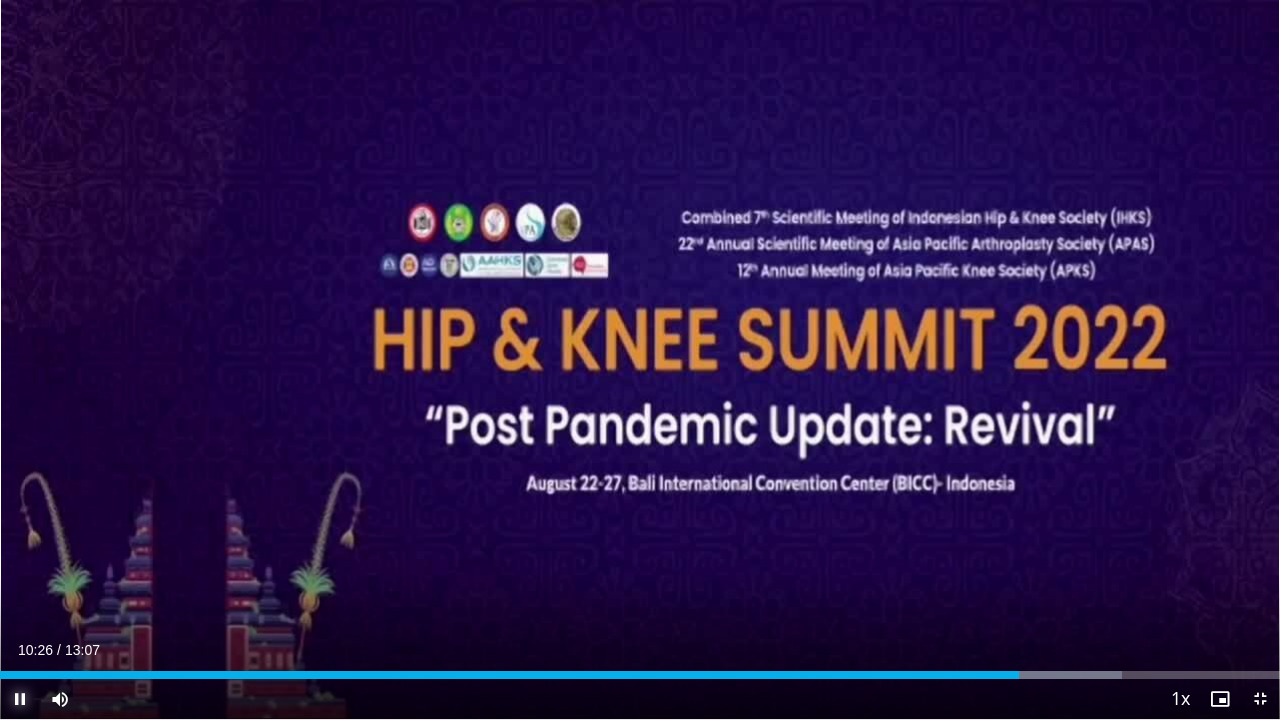 click at bounding box center [20, 699] 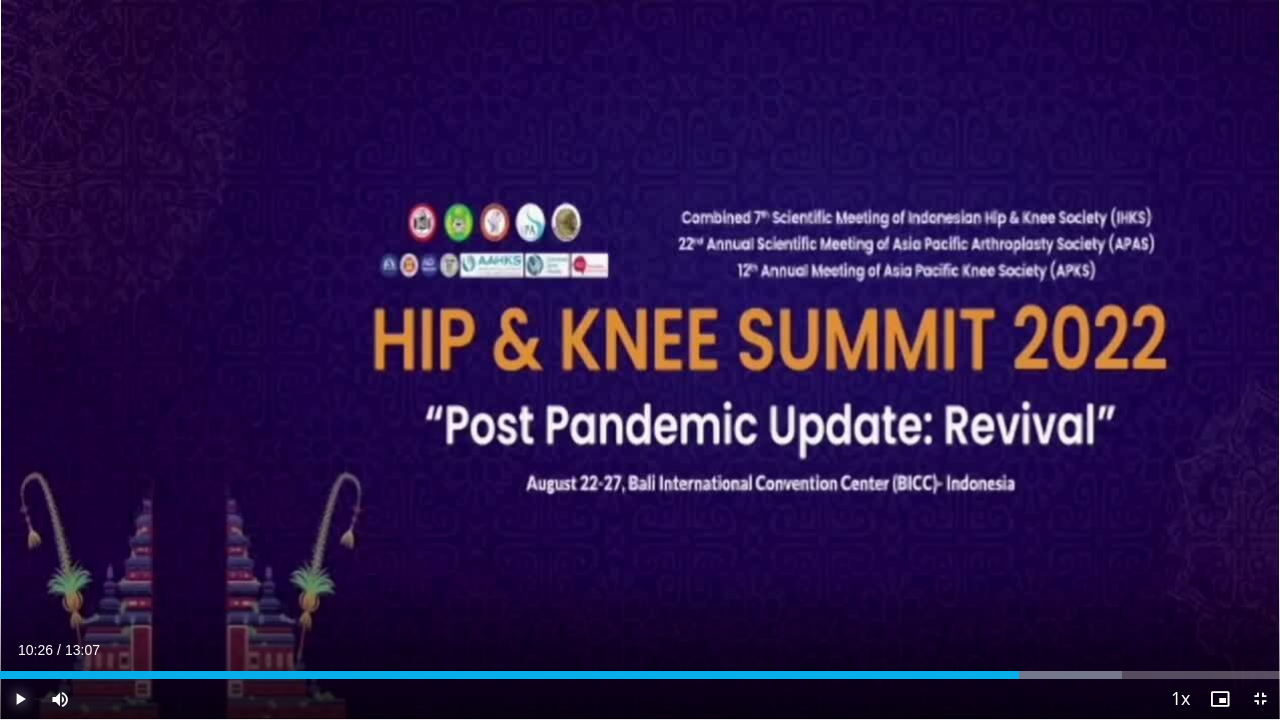 click at bounding box center [20, 699] 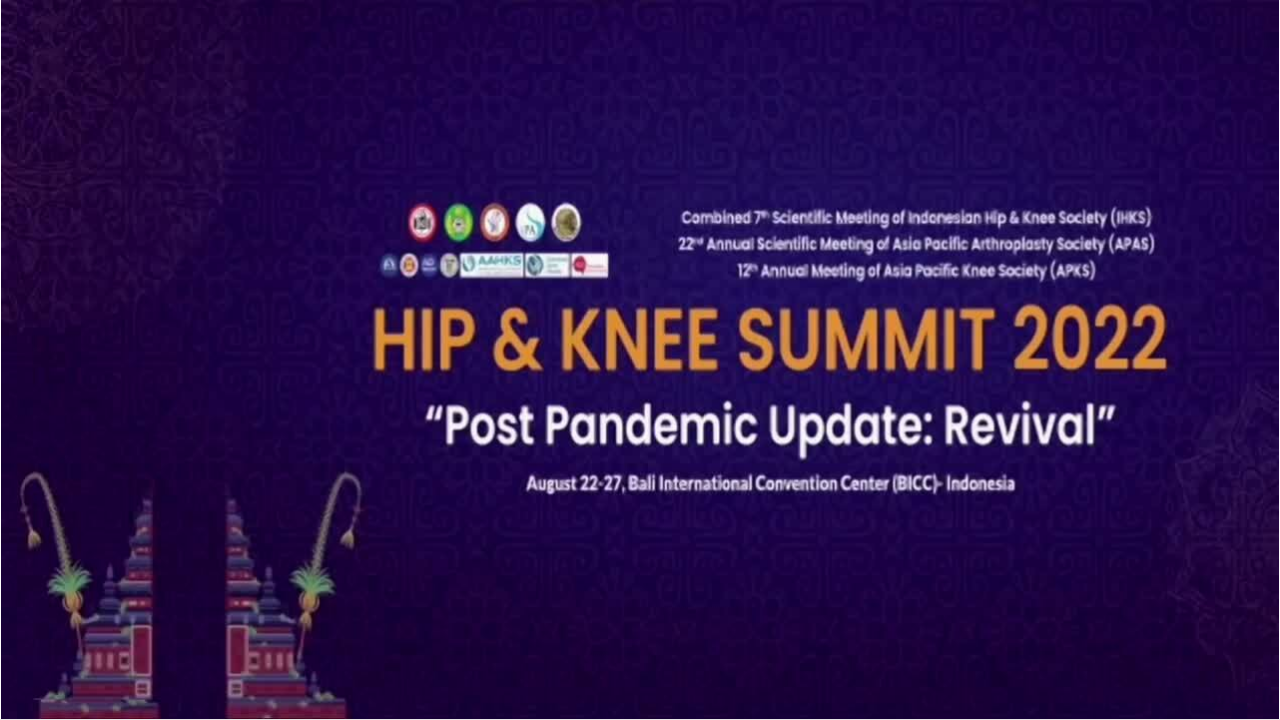 click on "10 seconds
Tap to unmute" at bounding box center [640, 359] 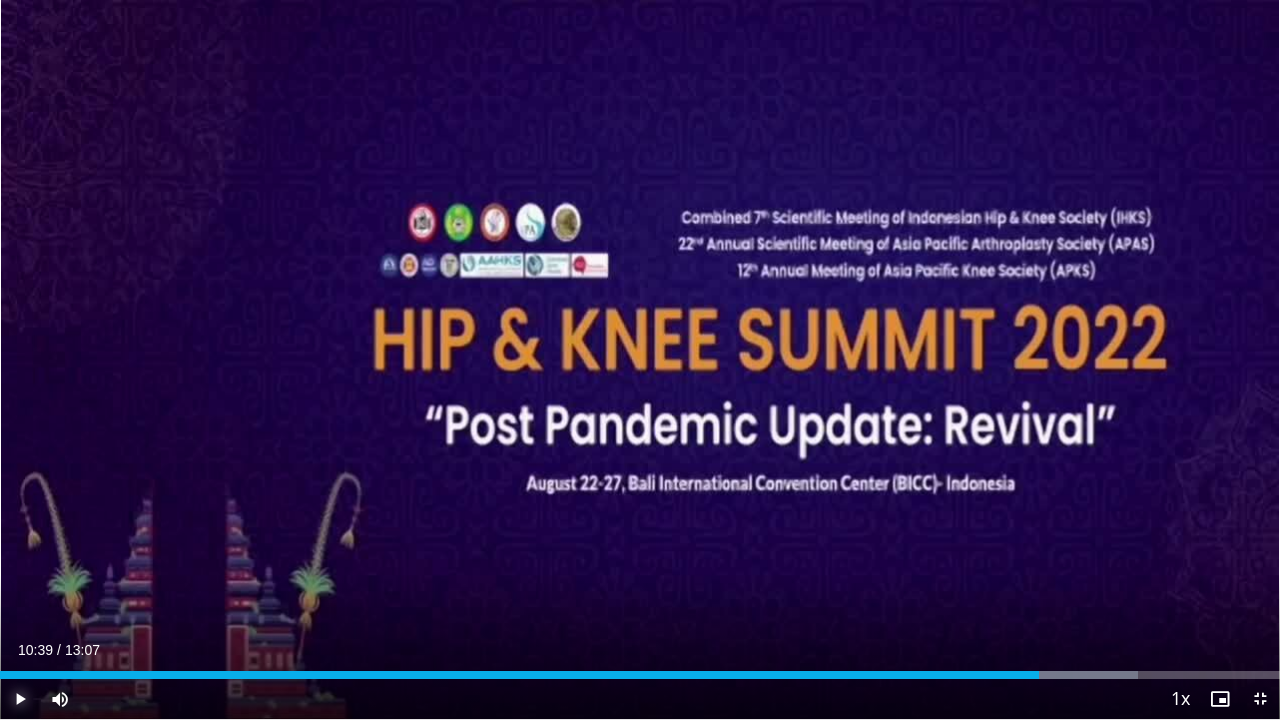 click at bounding box center (20, 699) 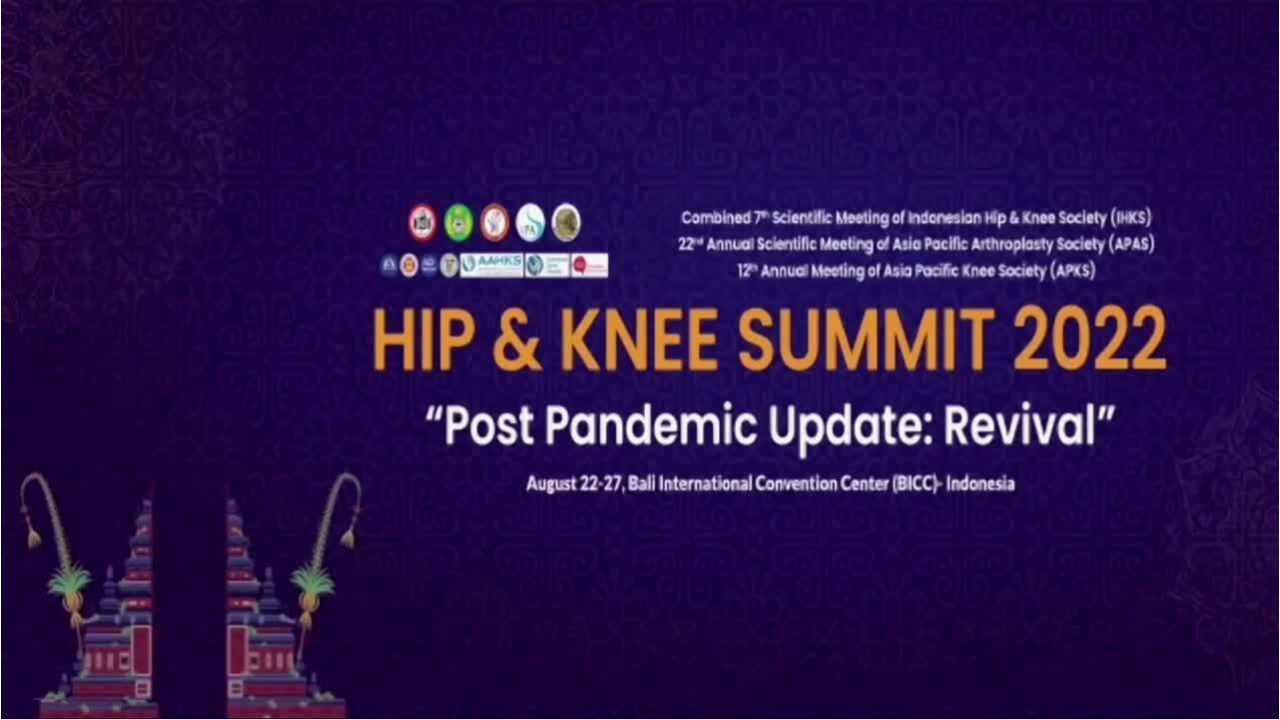 click on "10 seconds
Tap to unmute" at bounding box center (640, 359) 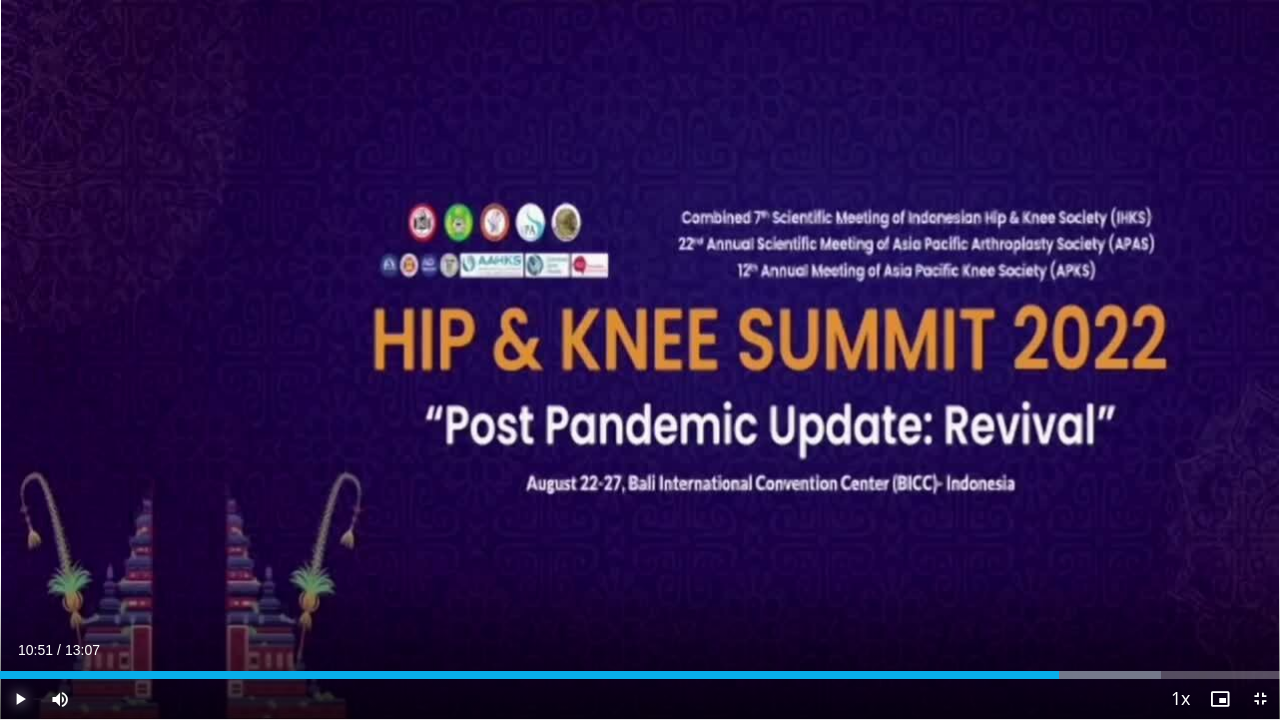 click at bounding box center [20, 699] 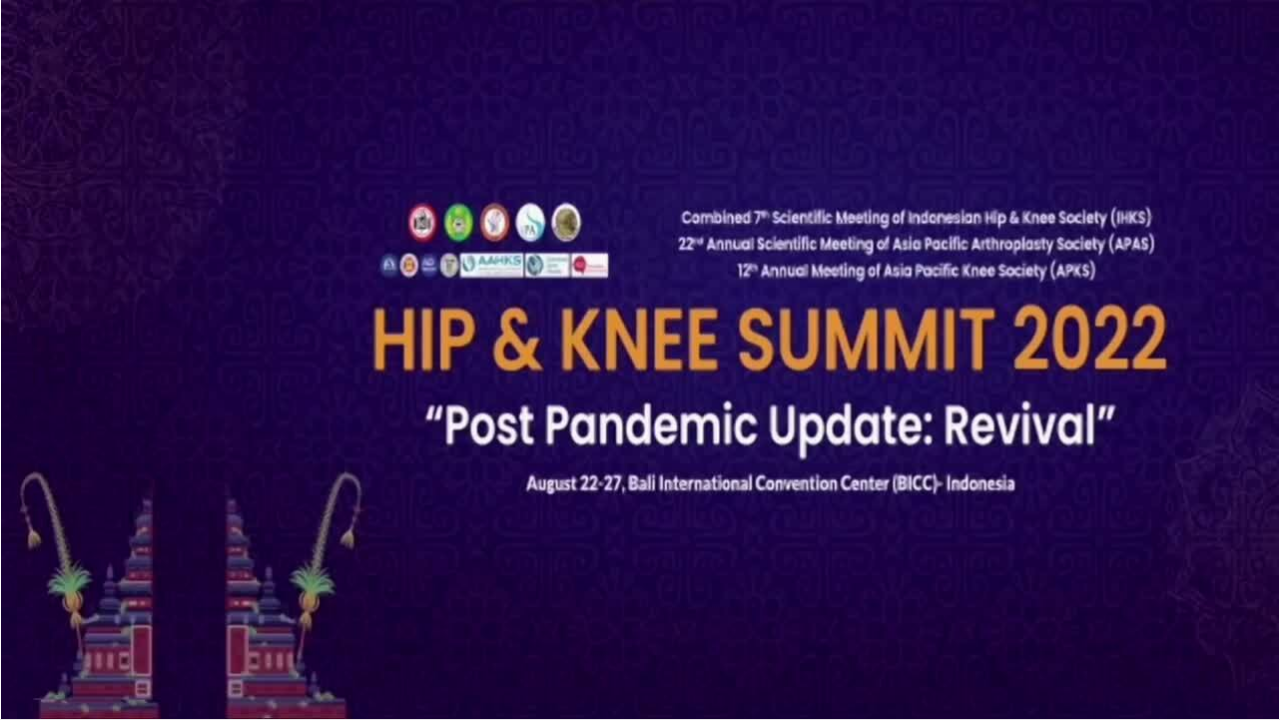 click on "**********" at bounding box center [640, 360] 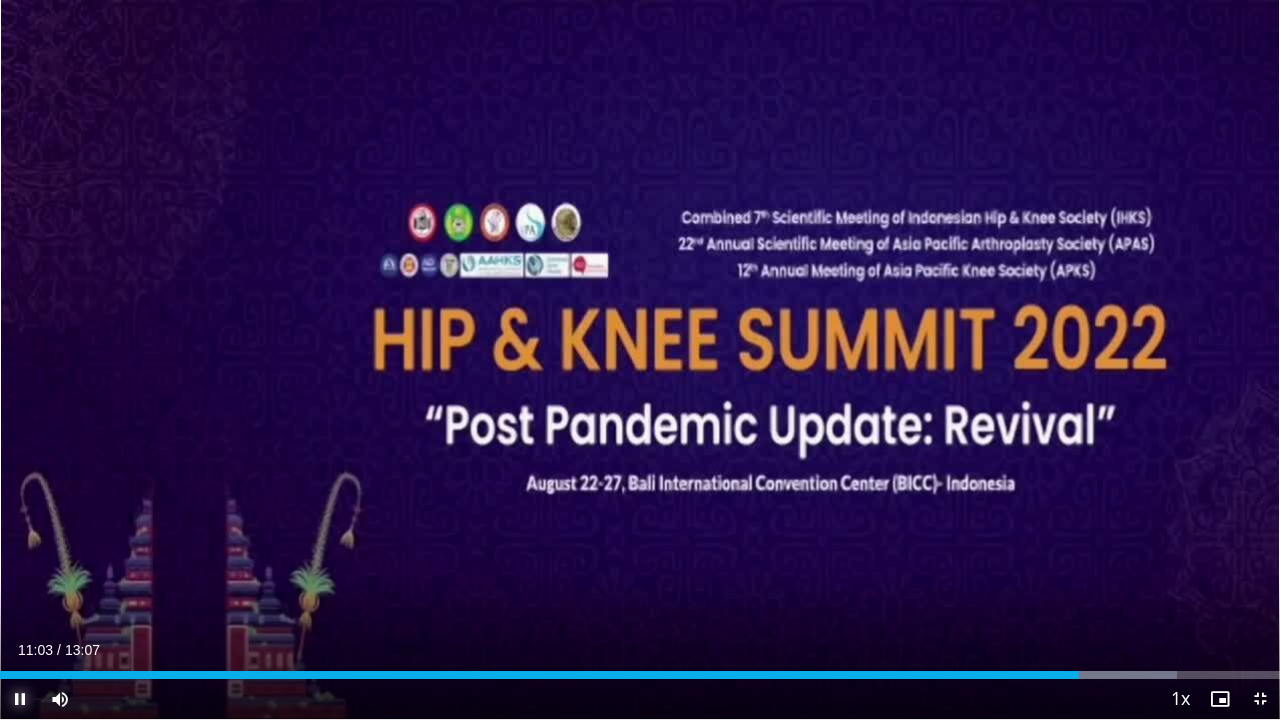 click at bounding box center (20, 699) 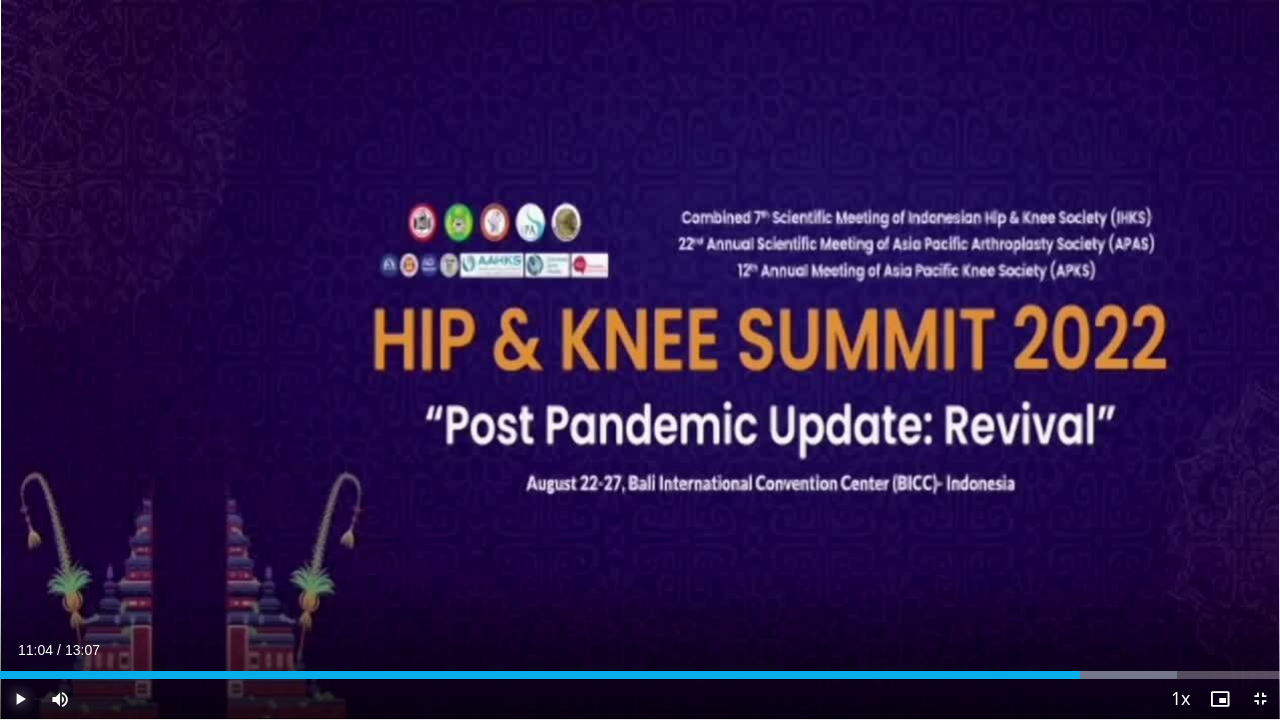 click at bounding box center (20, 699) 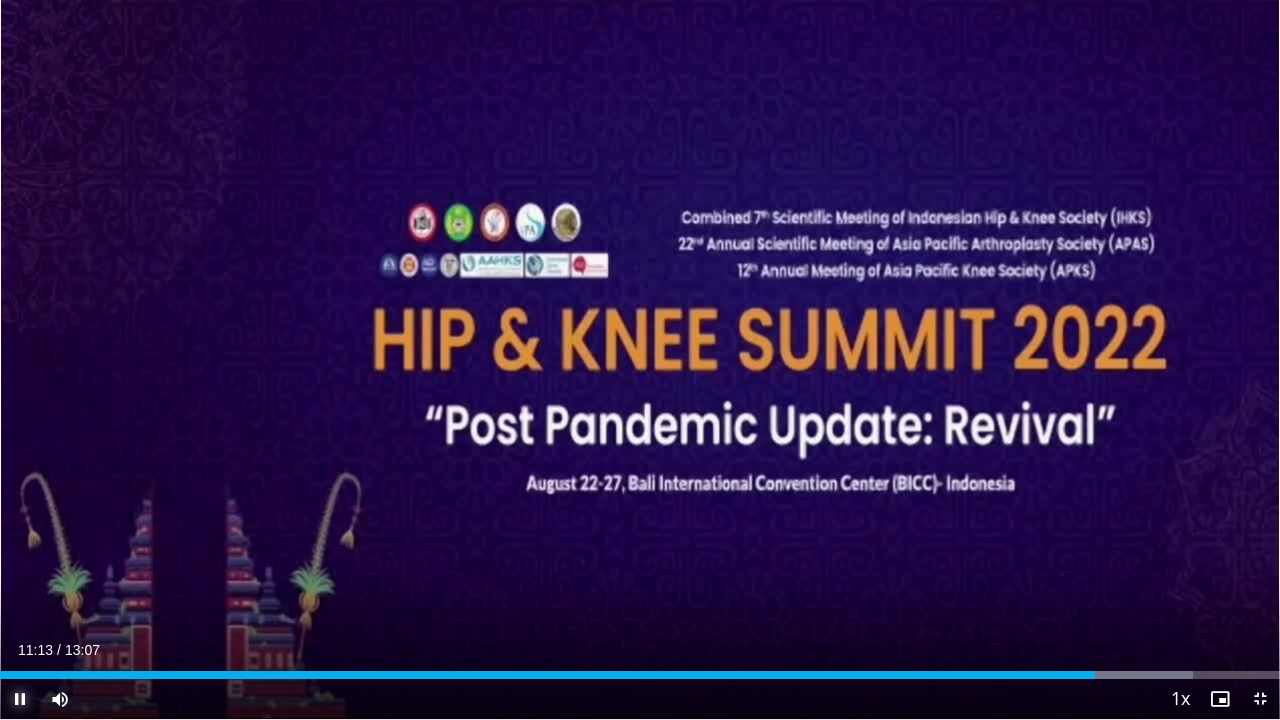 click at bounding box center [20, 699] 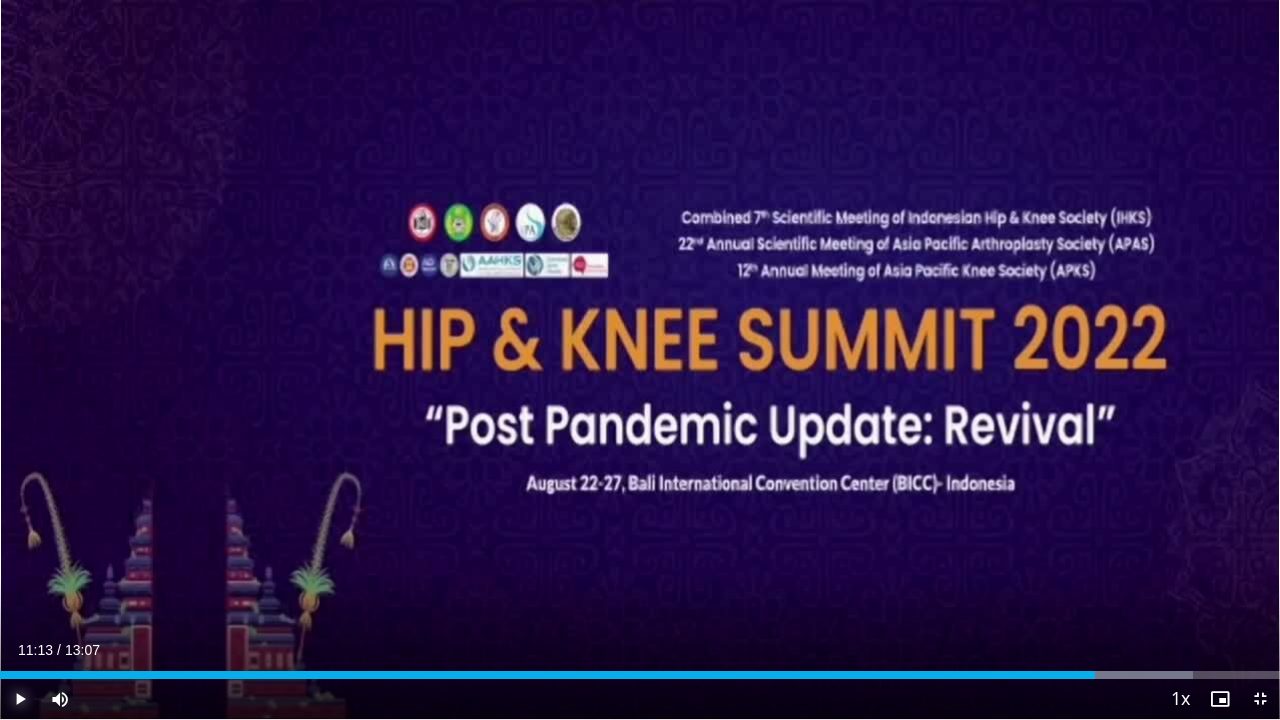click at bounding box center (20, 699) 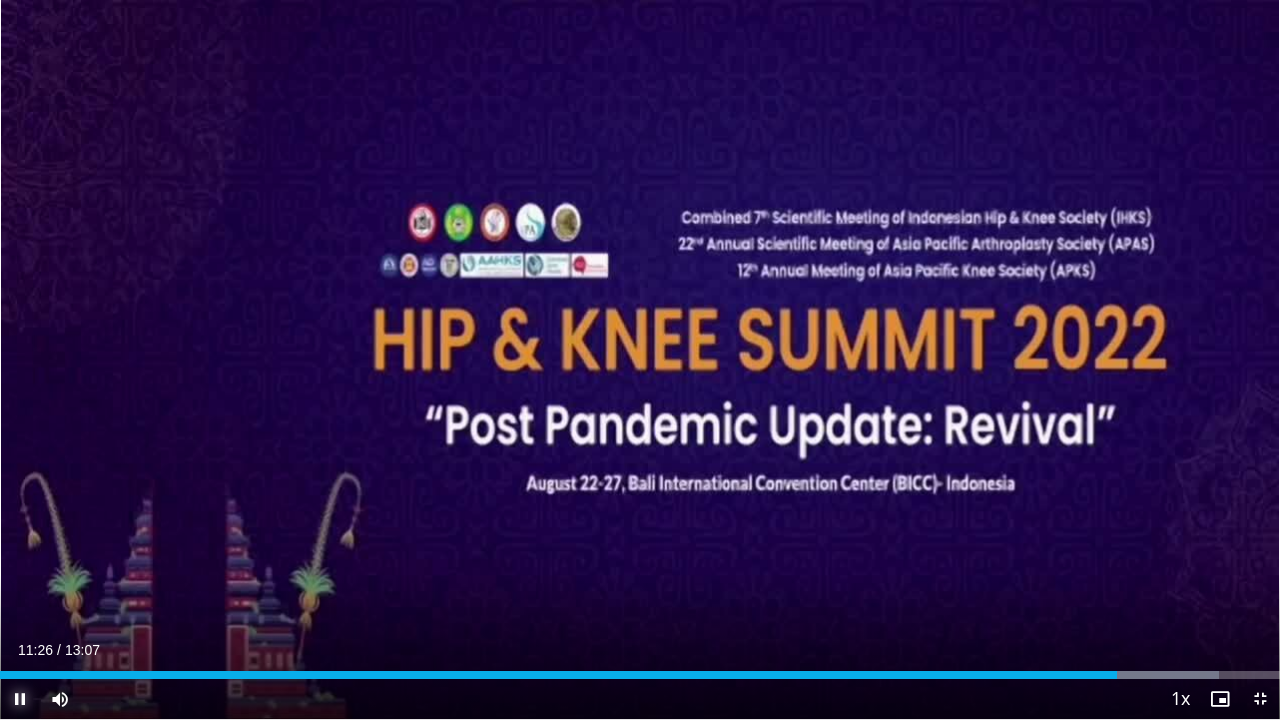 click at bounding box center [20, 699] 